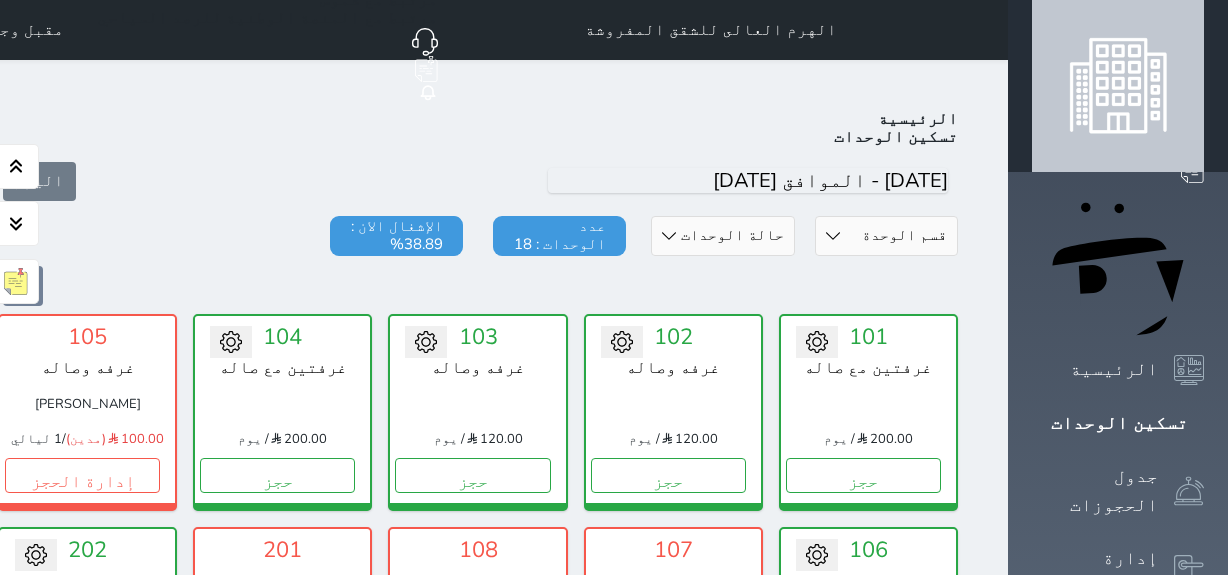 scroll, scrollTop: 0, scrollLeft: 0, axis: both 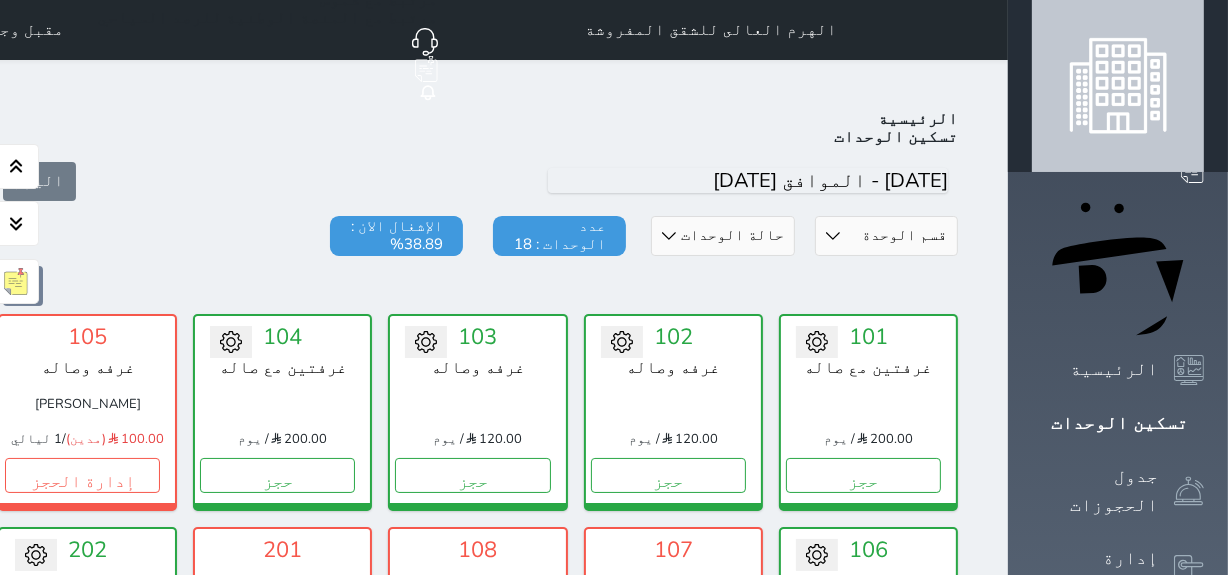 click on "مقبل وجمال" at bounding box center (17, 30) 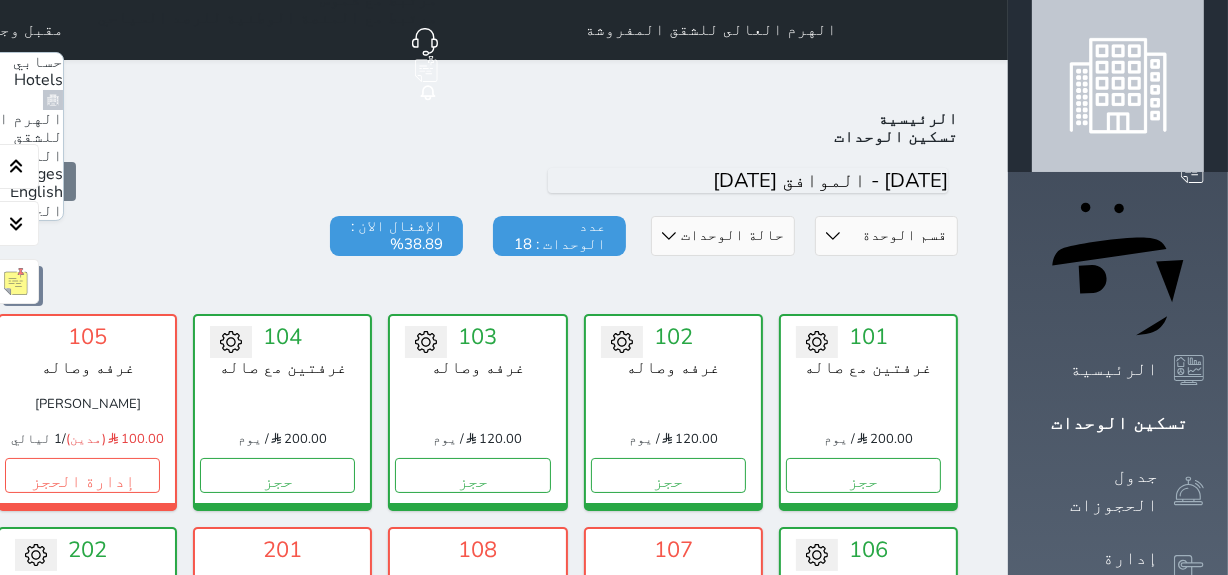 click on "English" at bounding box center (36, 192) 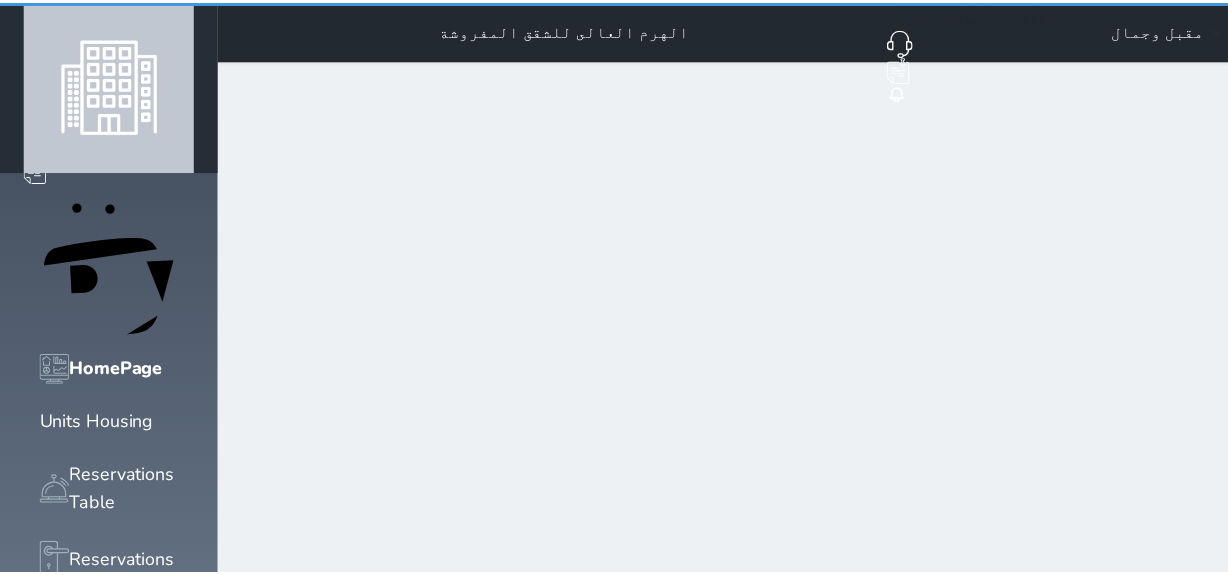 scroll, scrollTop: 0, scrollLeft: 0, axis: both 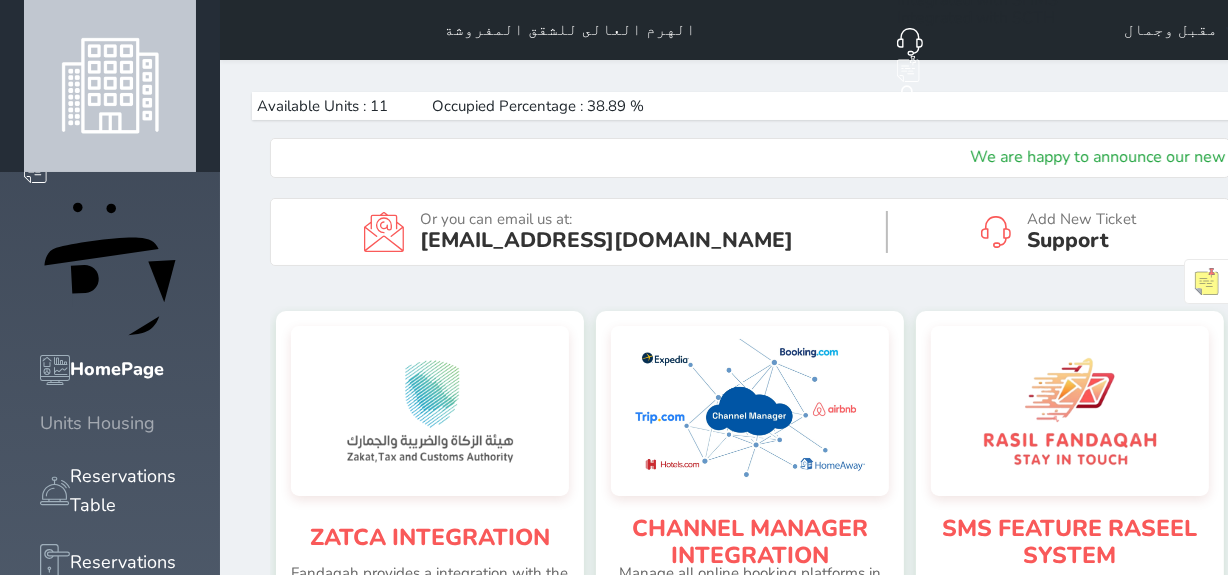 click 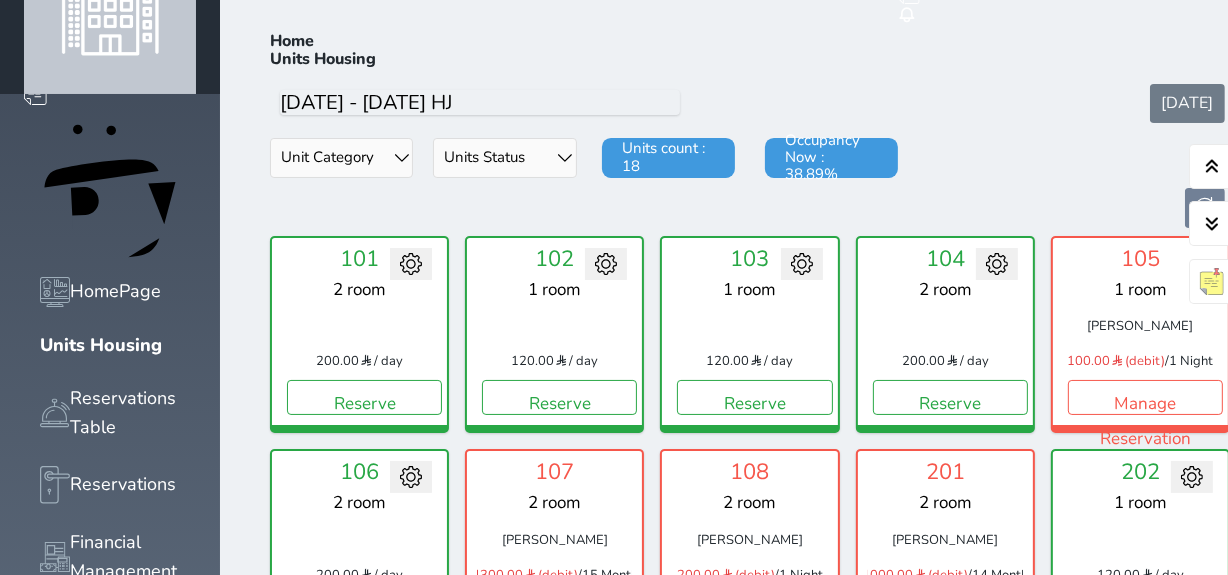 scroll, scrollTop: 169, scrollLeft: 0, axis: vertical 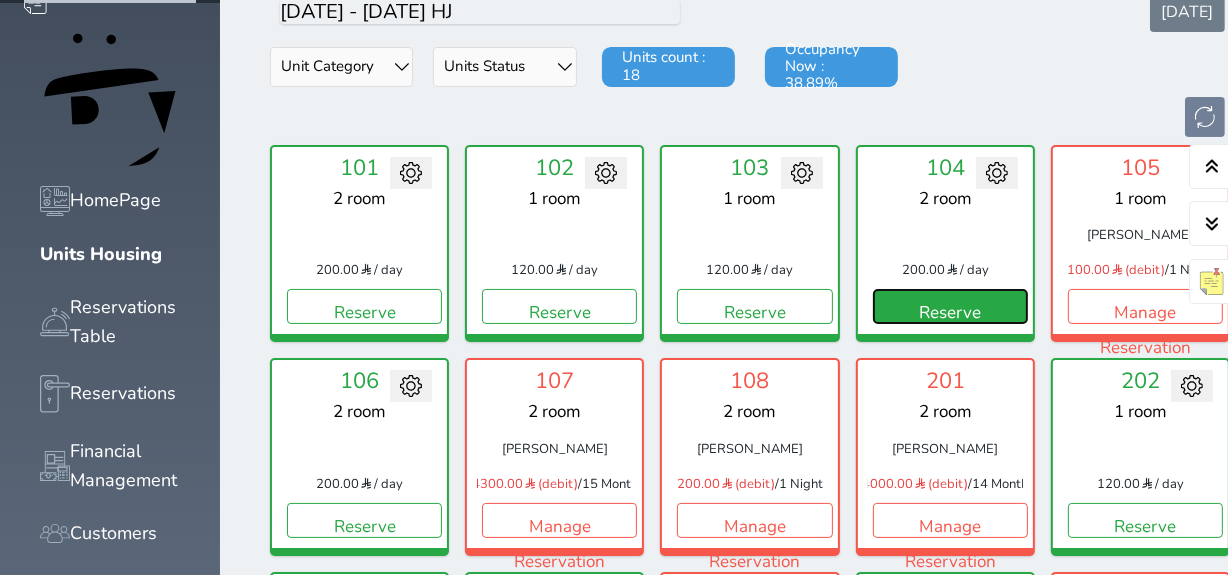 click on "Reserve" at bounding box center (950, 306) 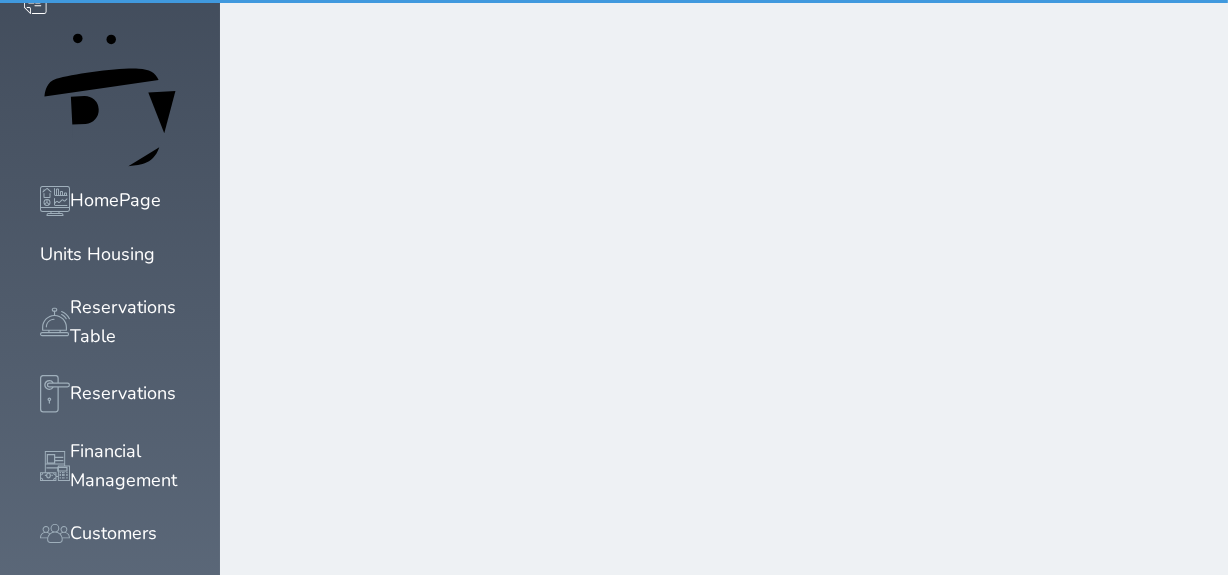 scroll, scrollTop: 0, scrollLeft: 0, axis: both 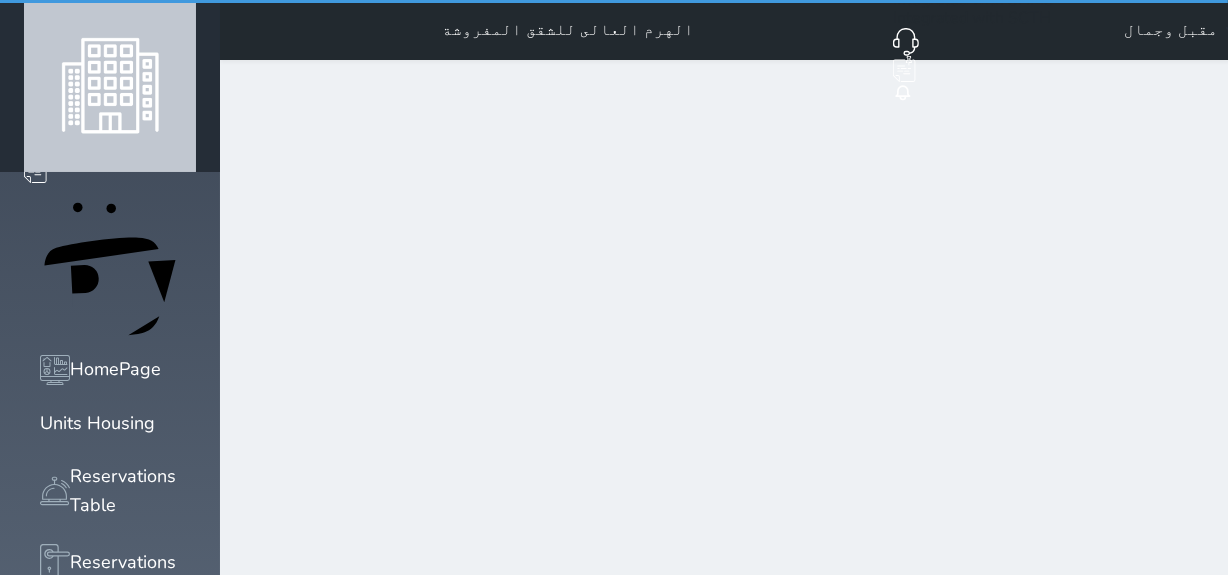 select on "1" 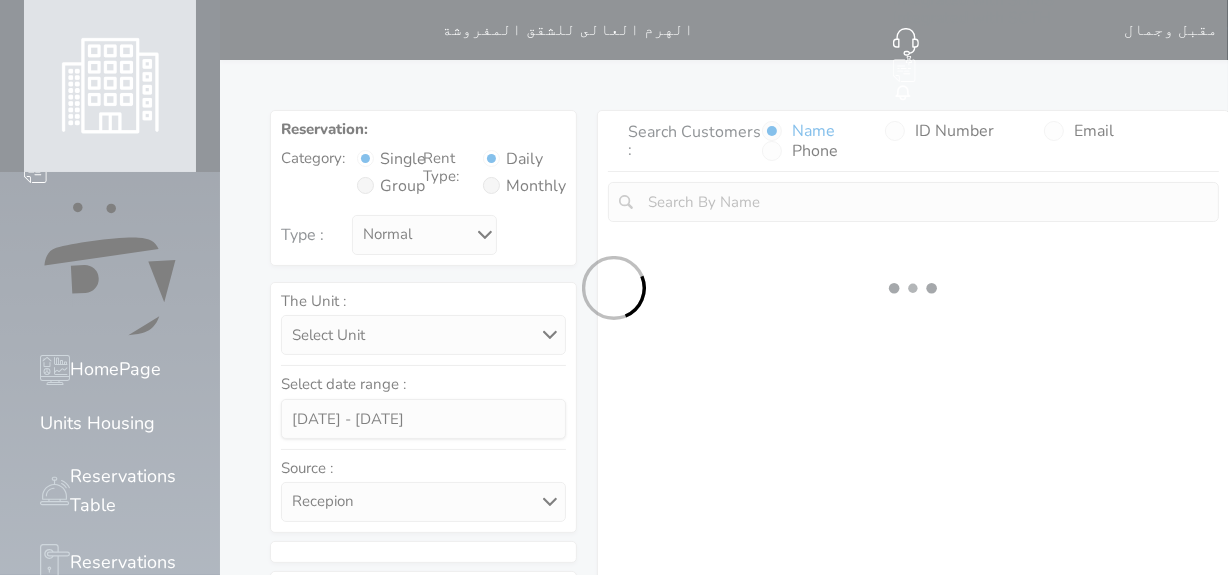 select 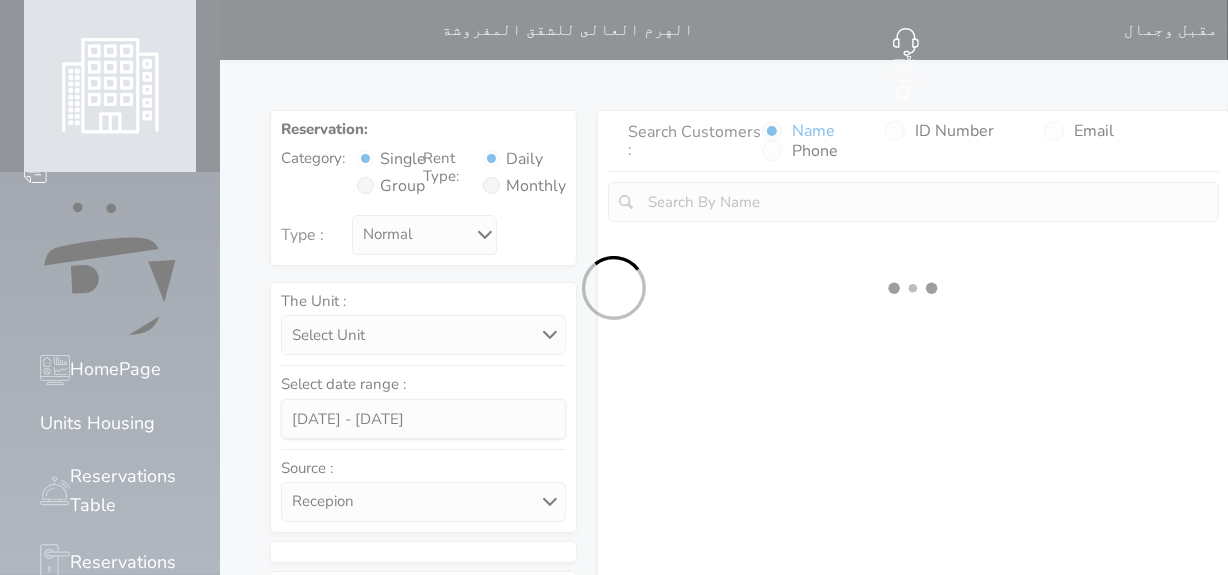 select on "1" 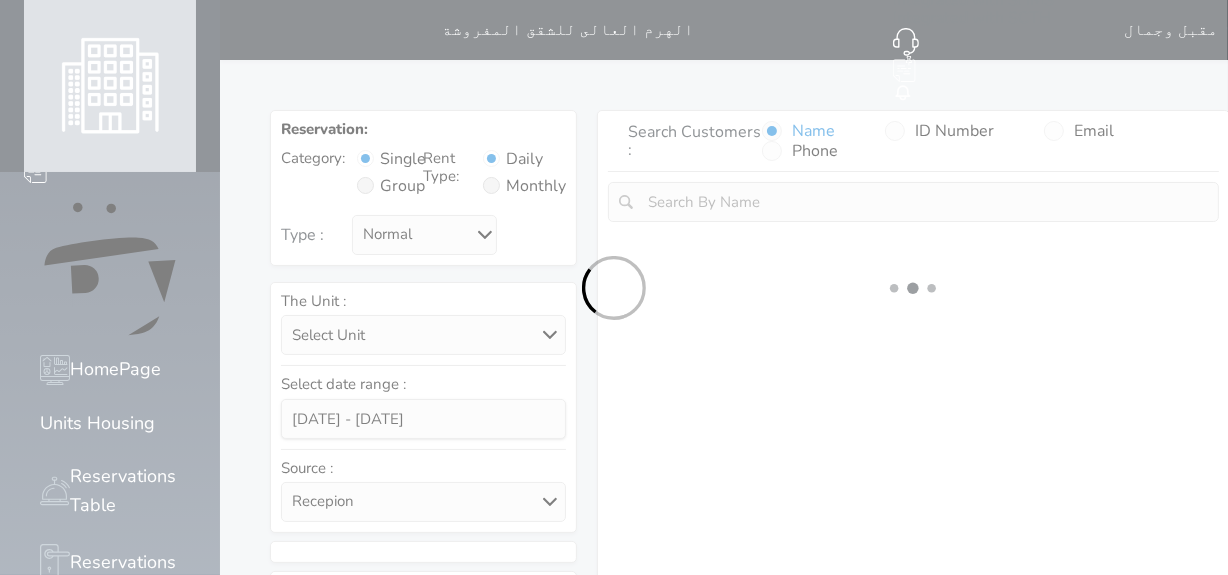 select on "113" 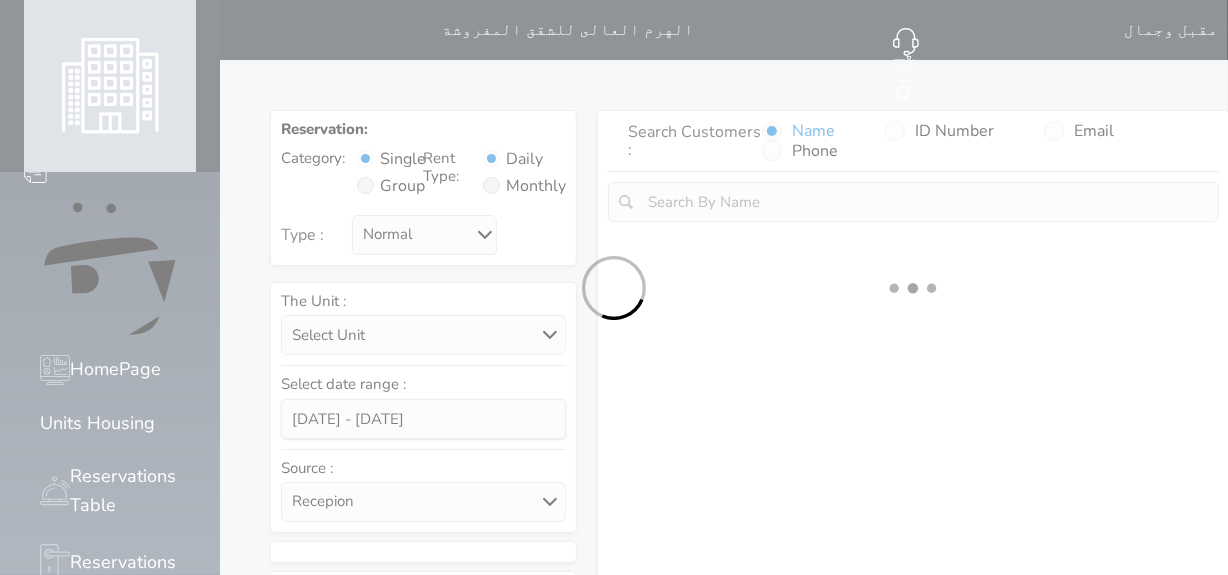 select on "1" 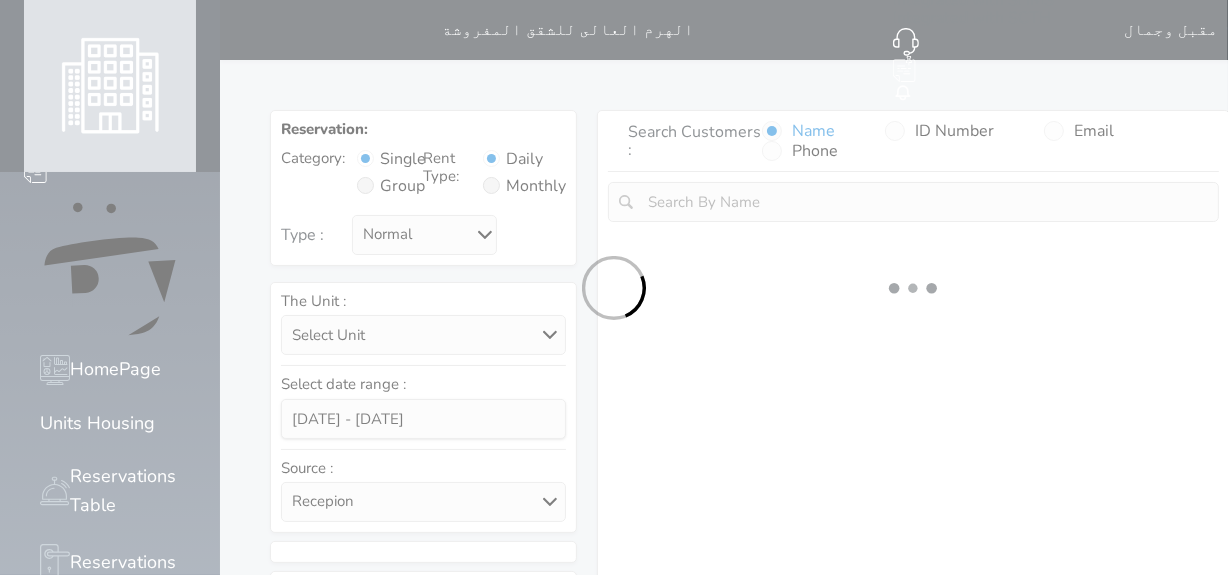 select 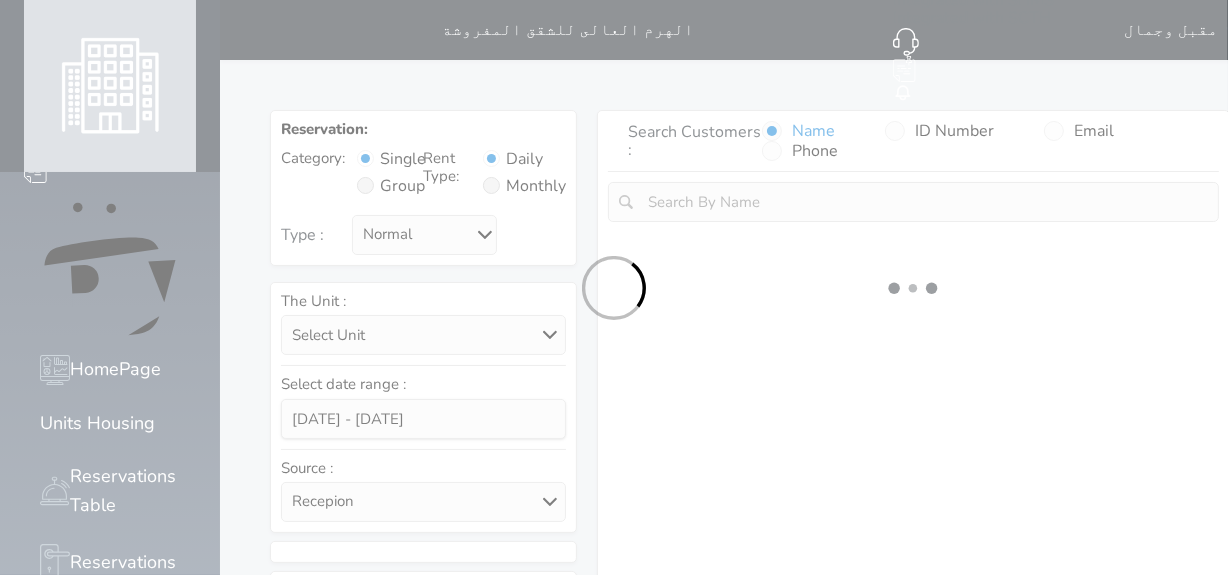 select on "7" 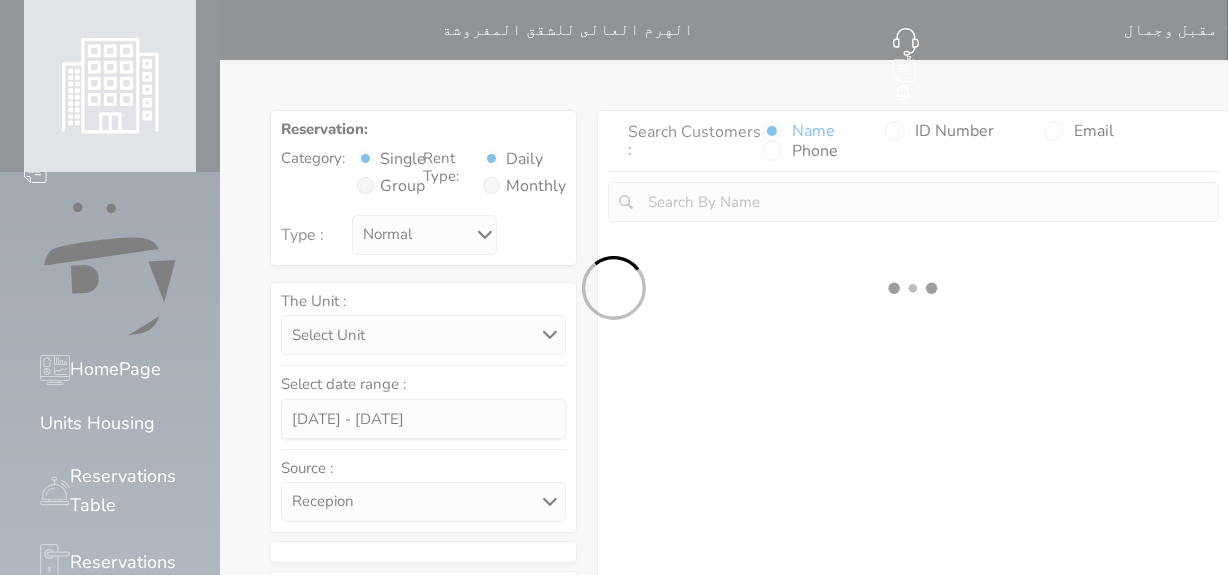 select 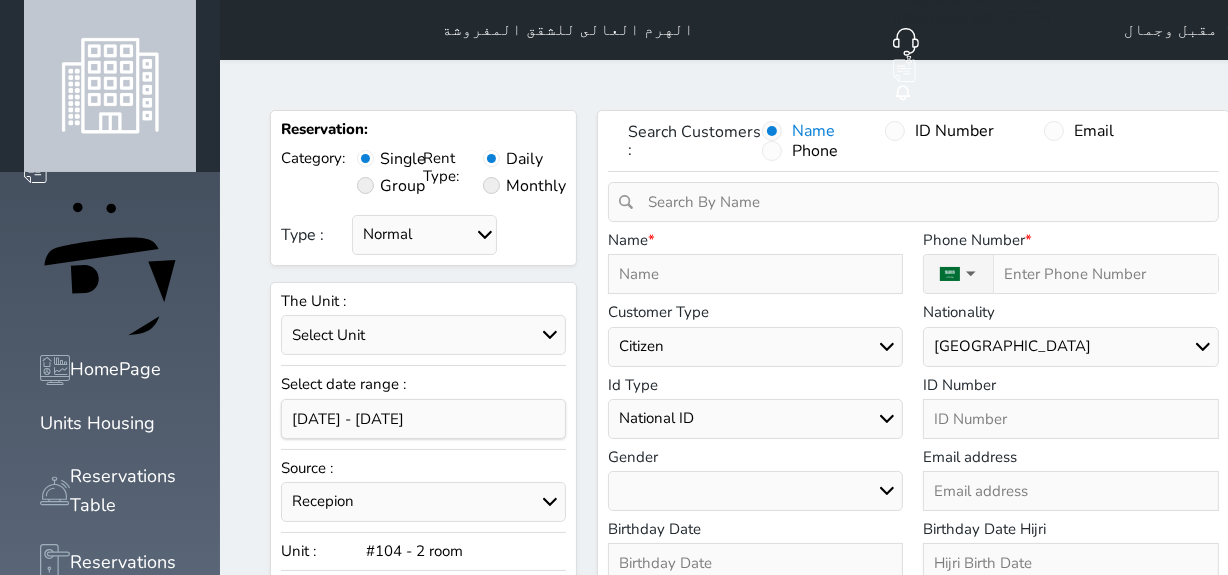 select 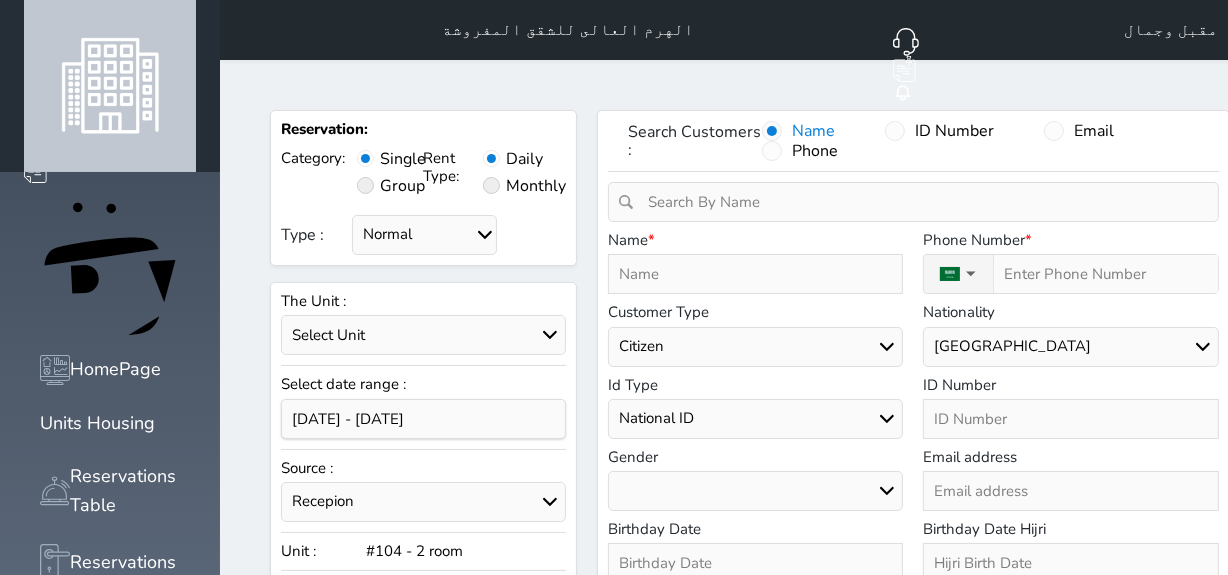select 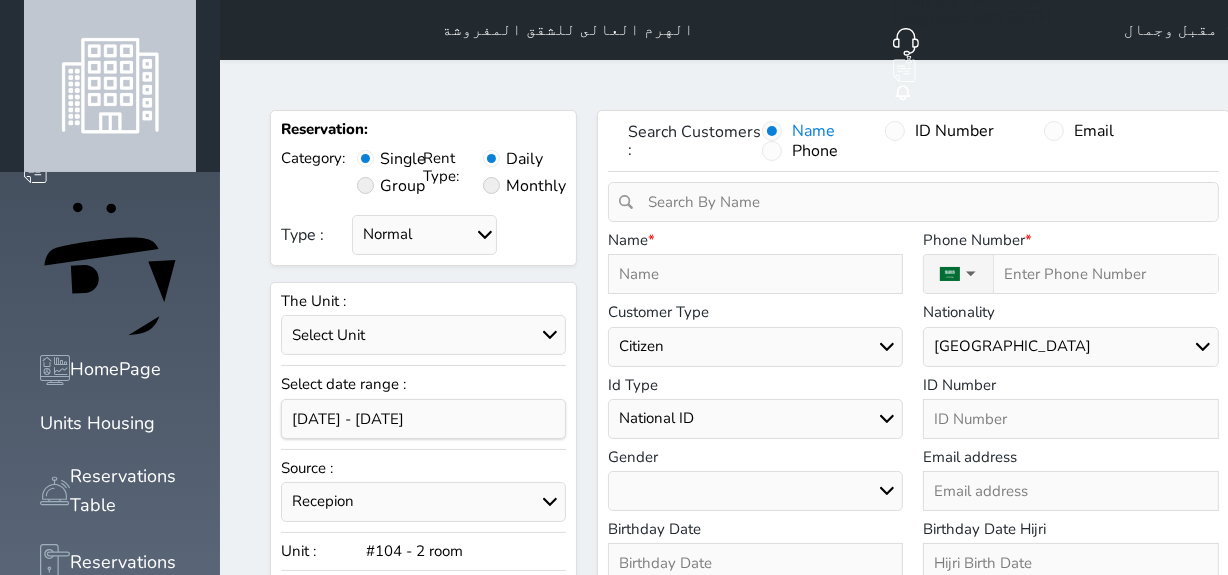 select 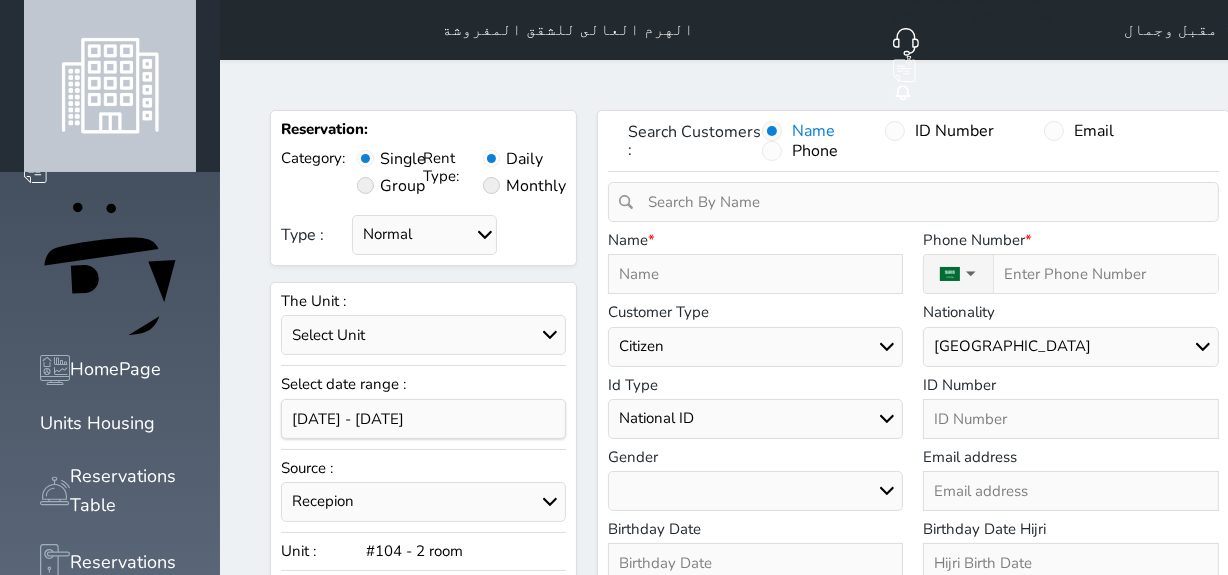 select 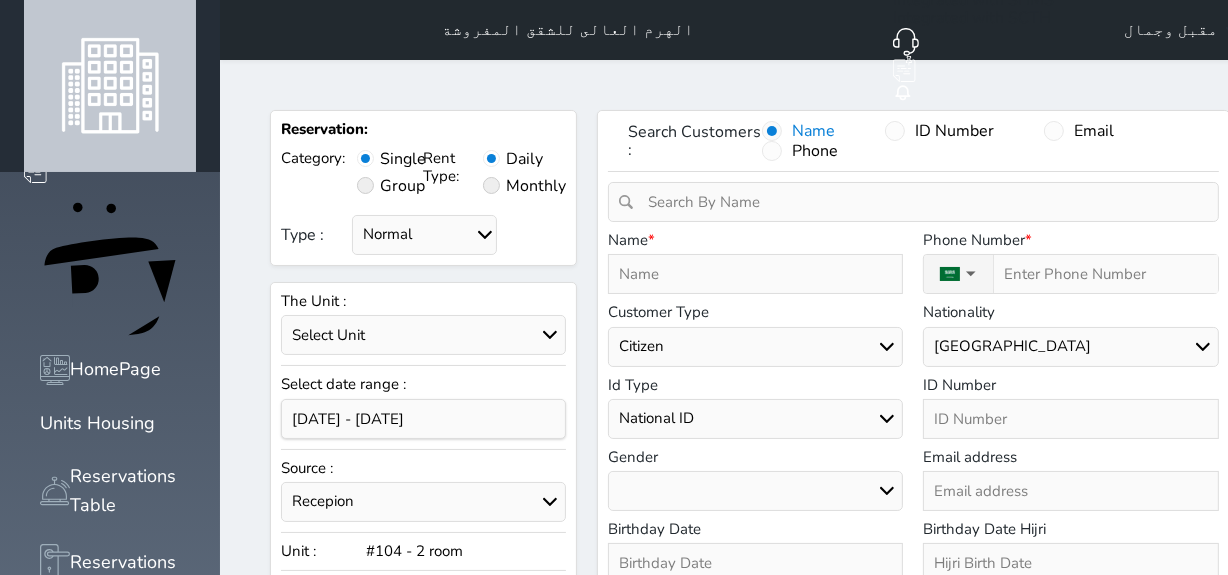 select 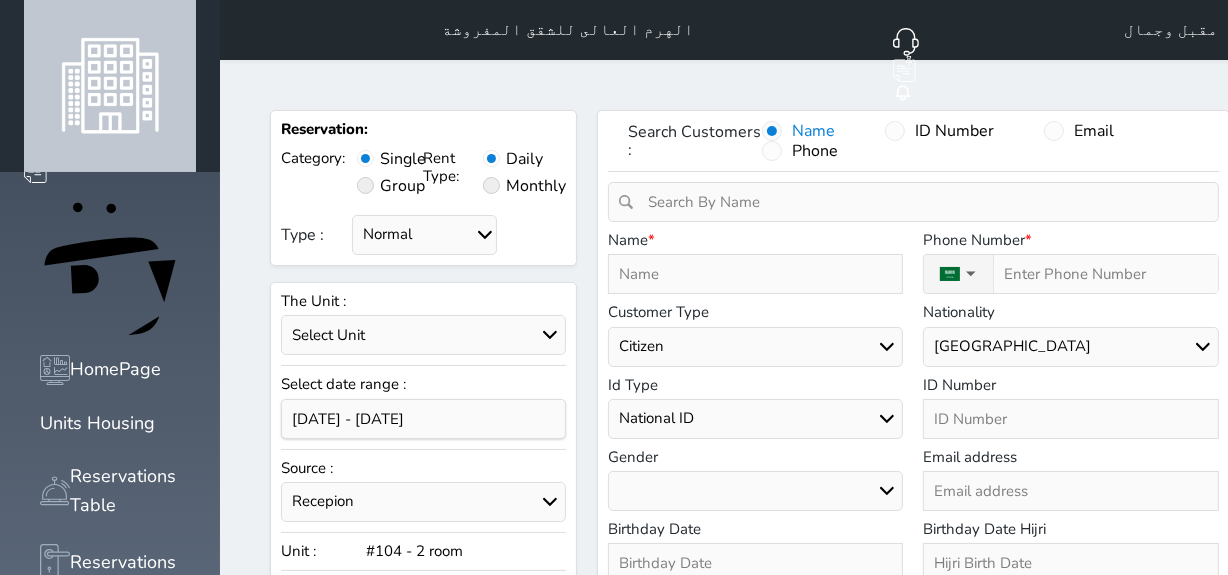 select 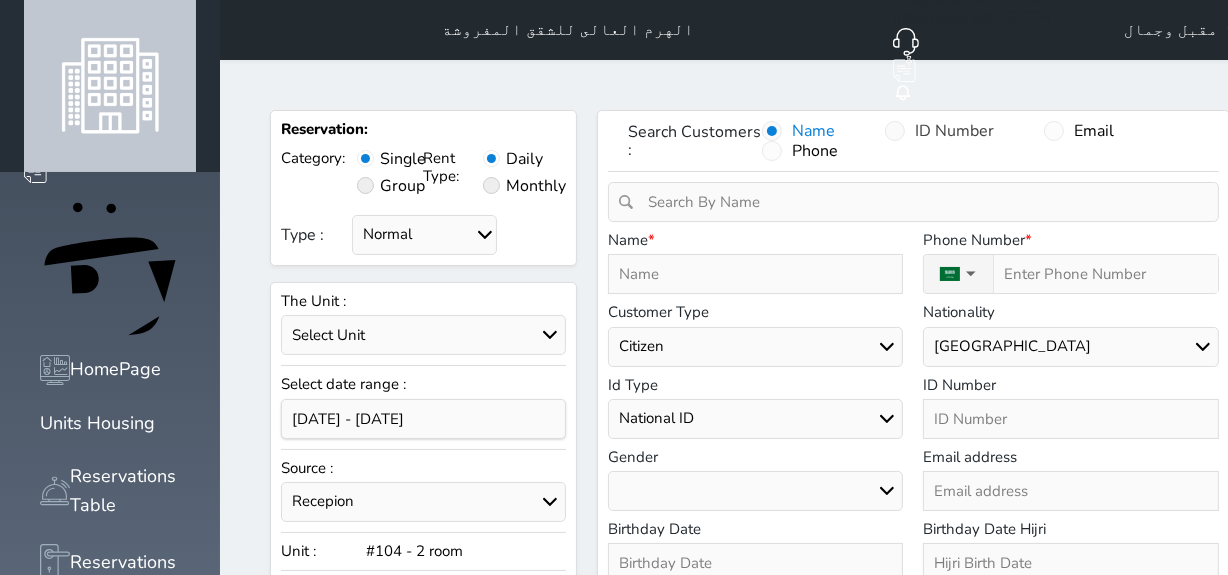 click at bounding box center [895, 131] 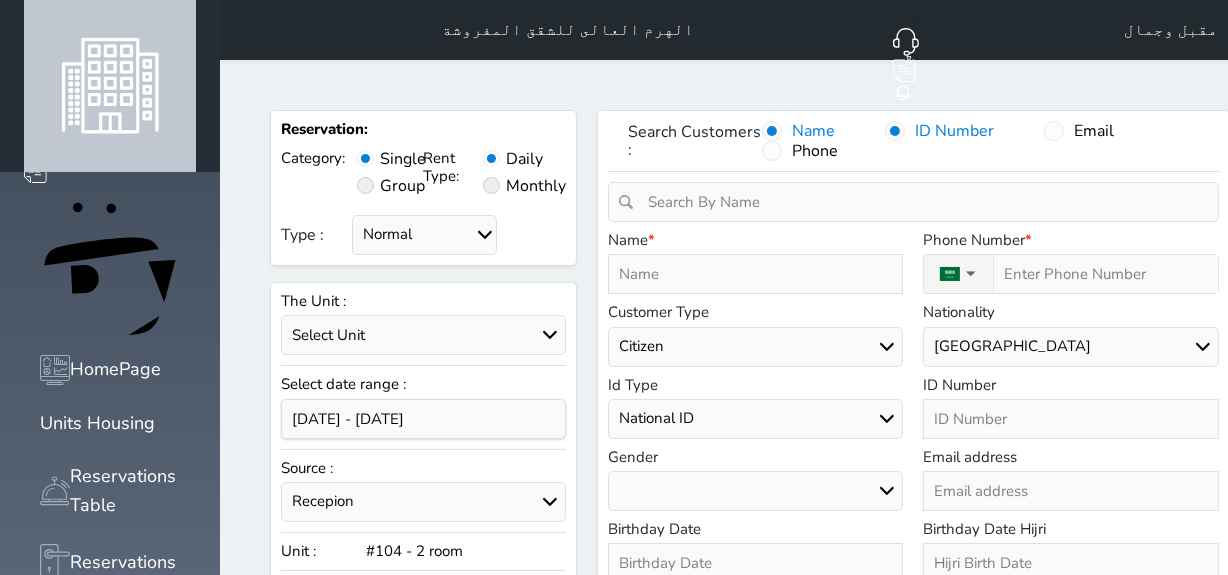 select 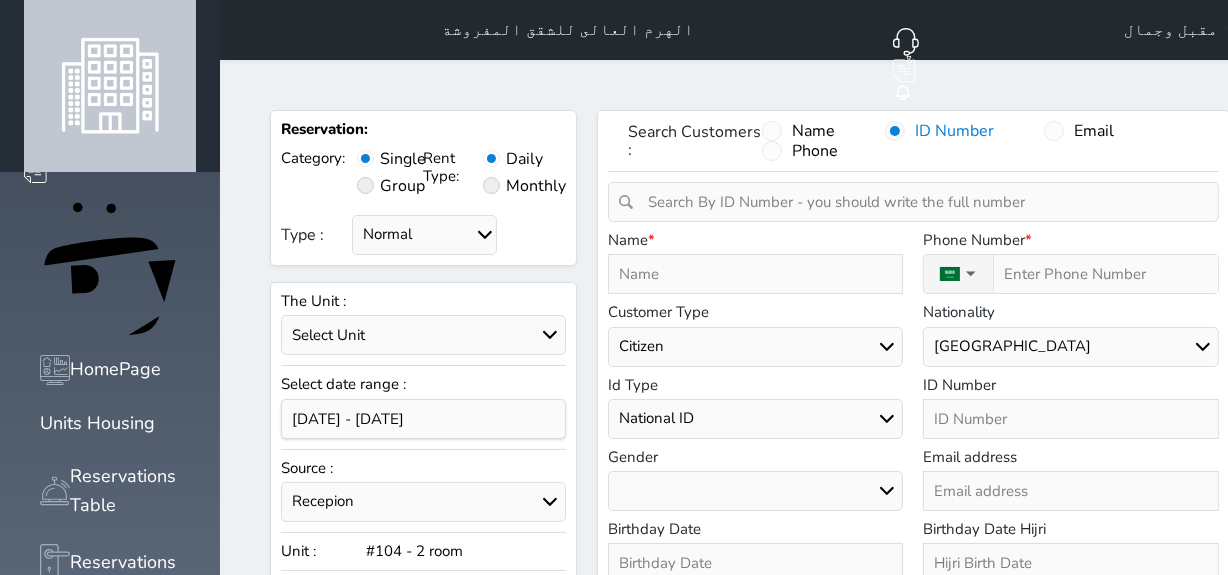click at bounding box center [920, 202] 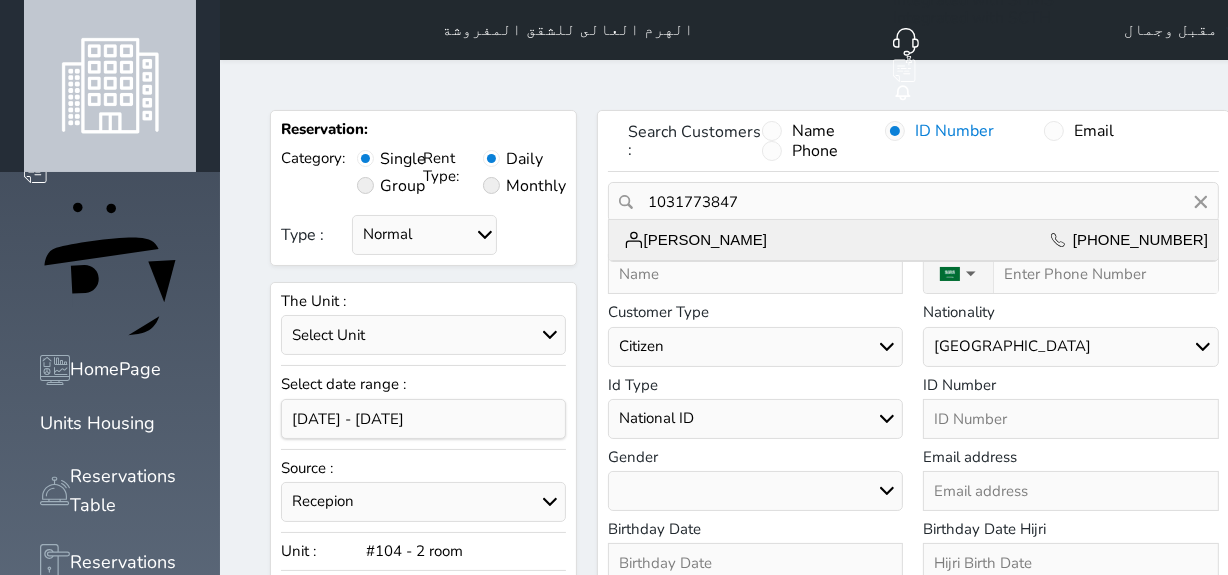 click on "خالد تراك   +966533501178" at bounding box center [913, 240] 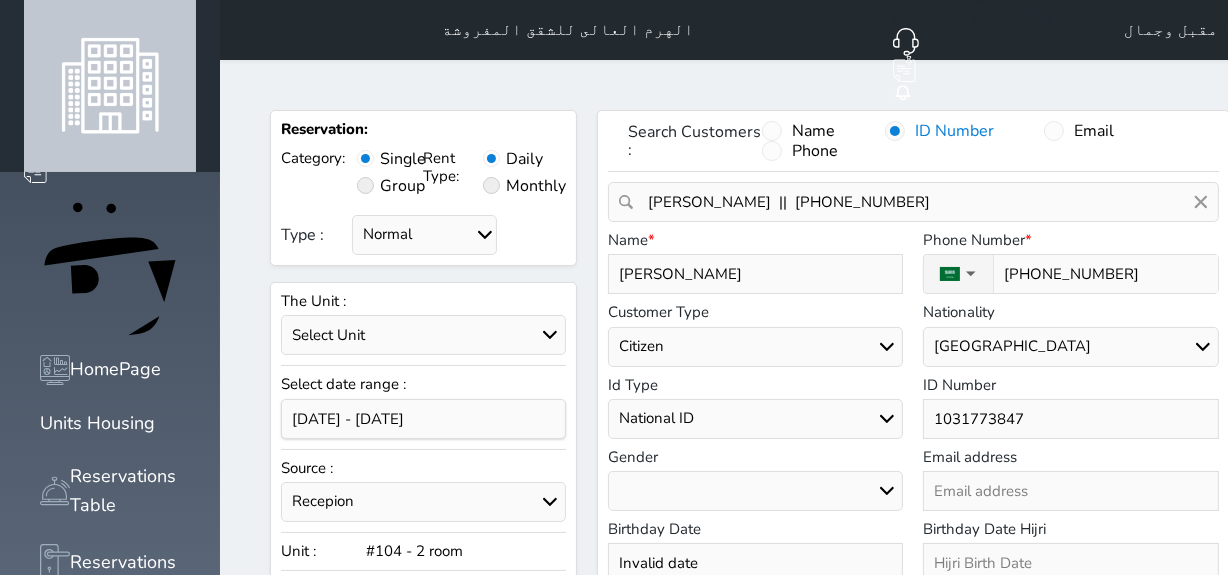 select 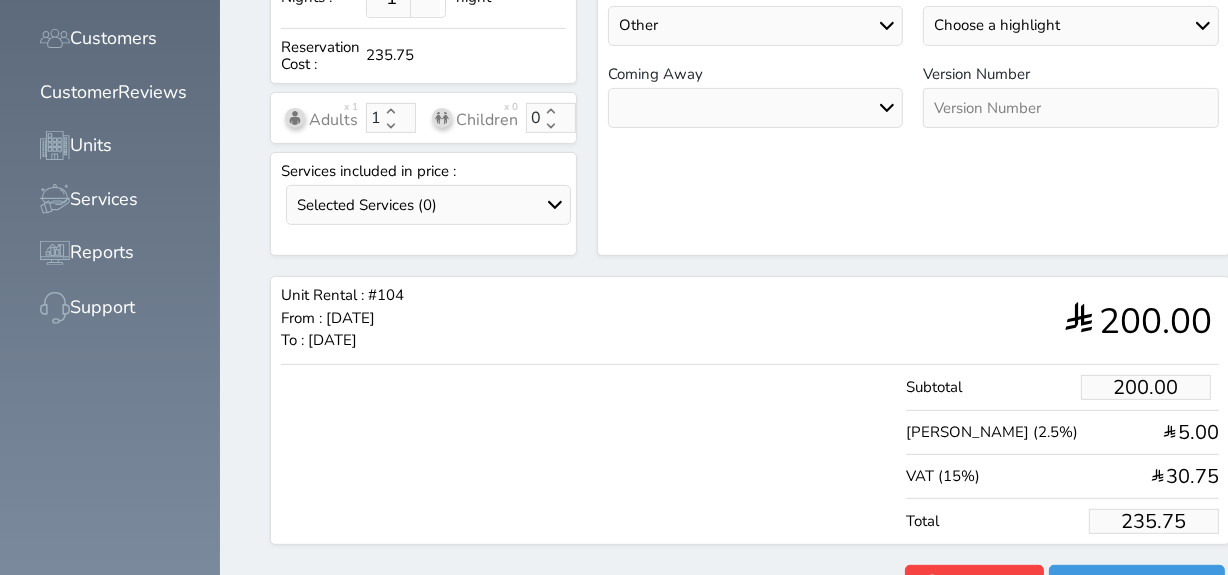 scroll, scrollTop: 671, scrollLeft: 0, axis: vertical 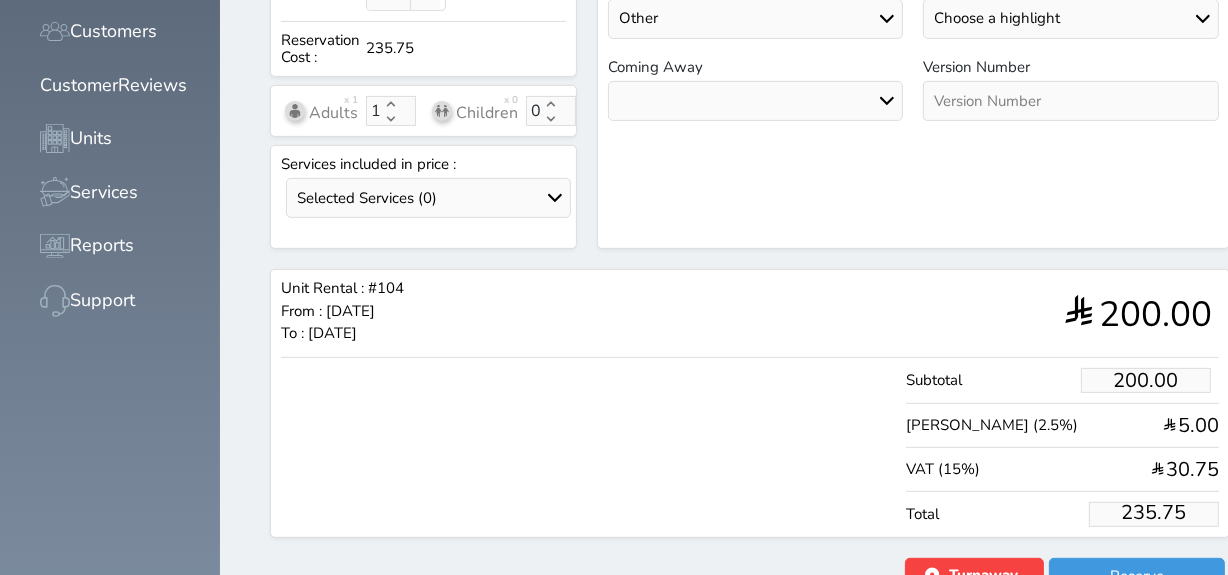 drag, startPoint x: 1085, startPoint y: 470, endPoint x: 1240, endPoint y: 495, distance: 157.00319 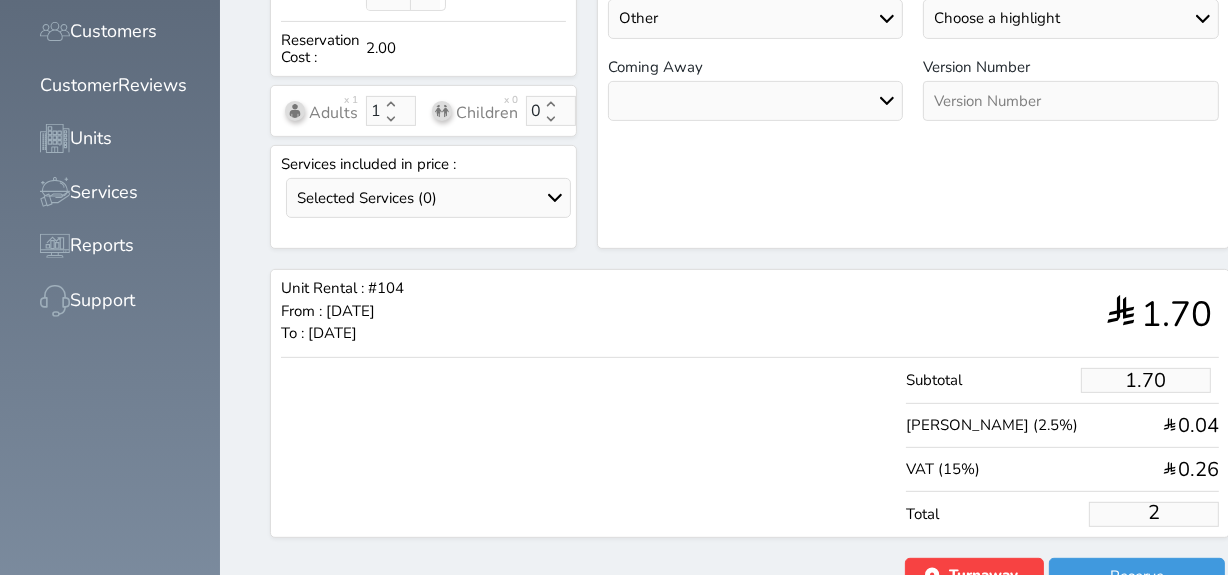 type on "16.97" 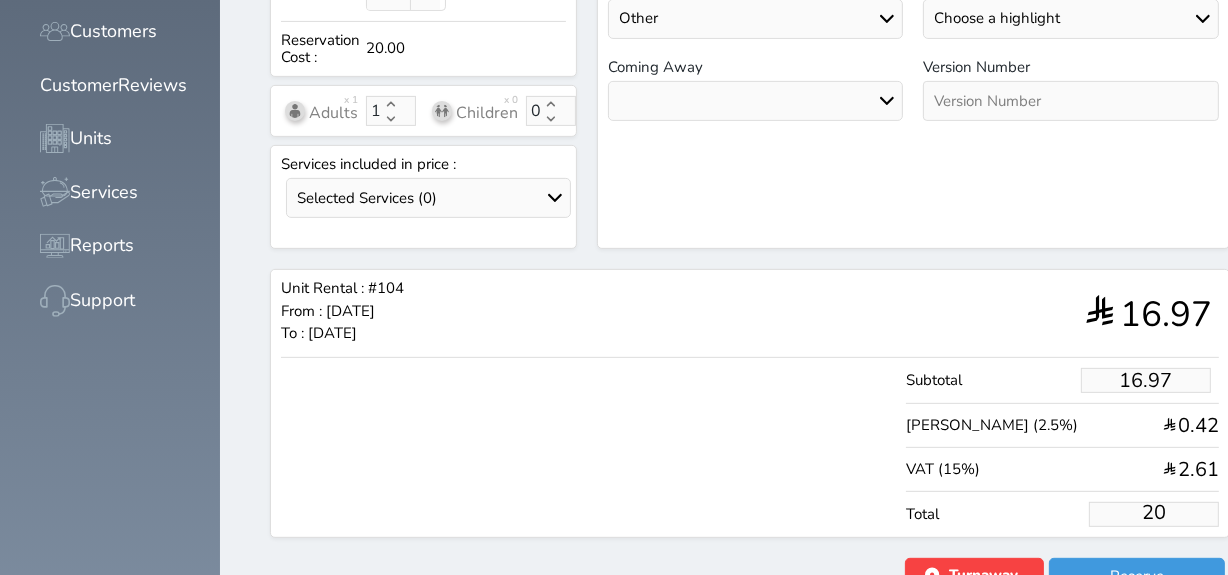 type on "169.67" 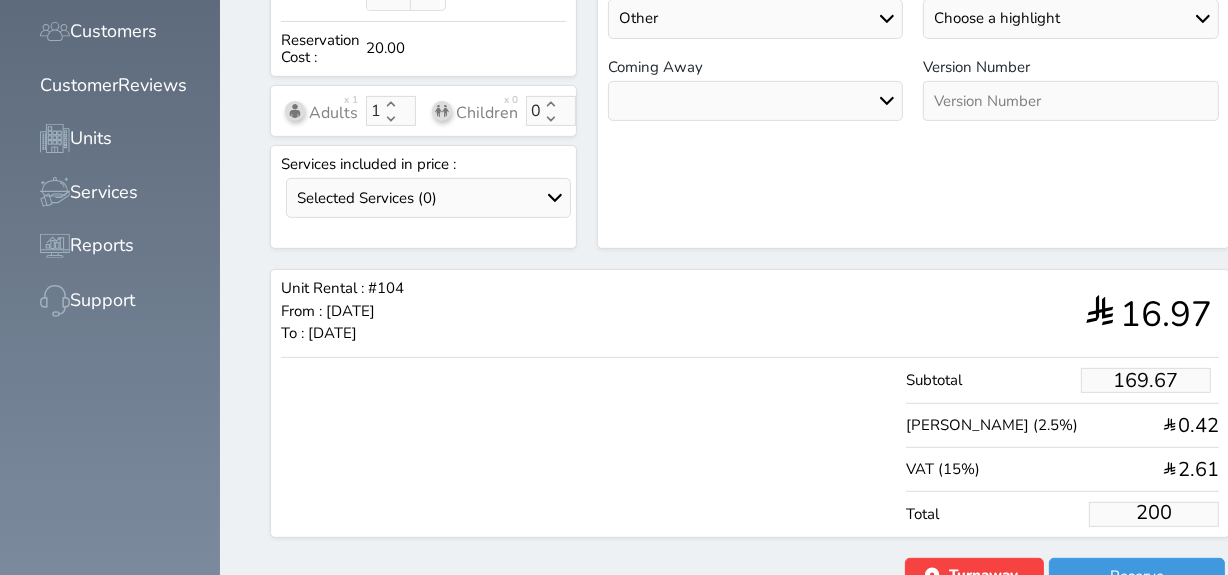 select 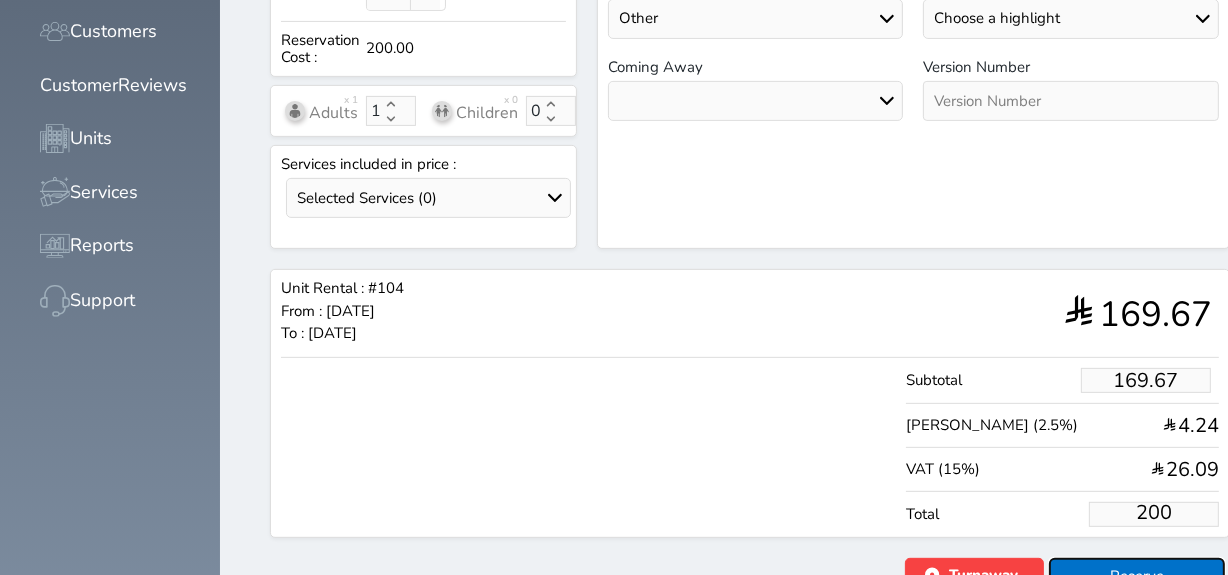 type on "200.00" 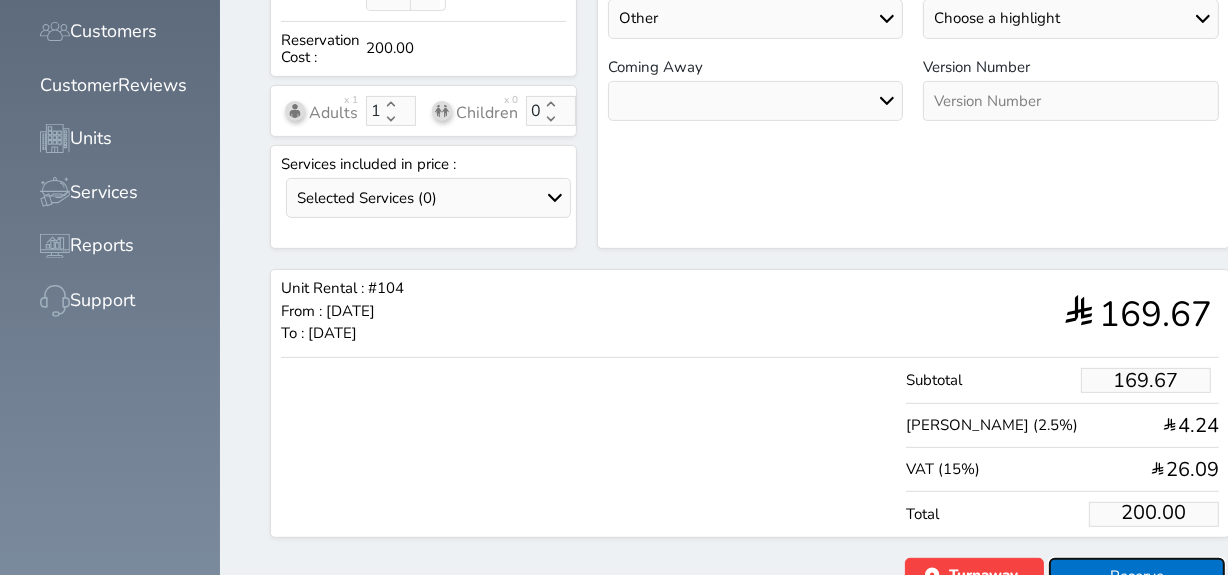 scroll, scrollTop: 0, scrollLeft: 0, axis: both 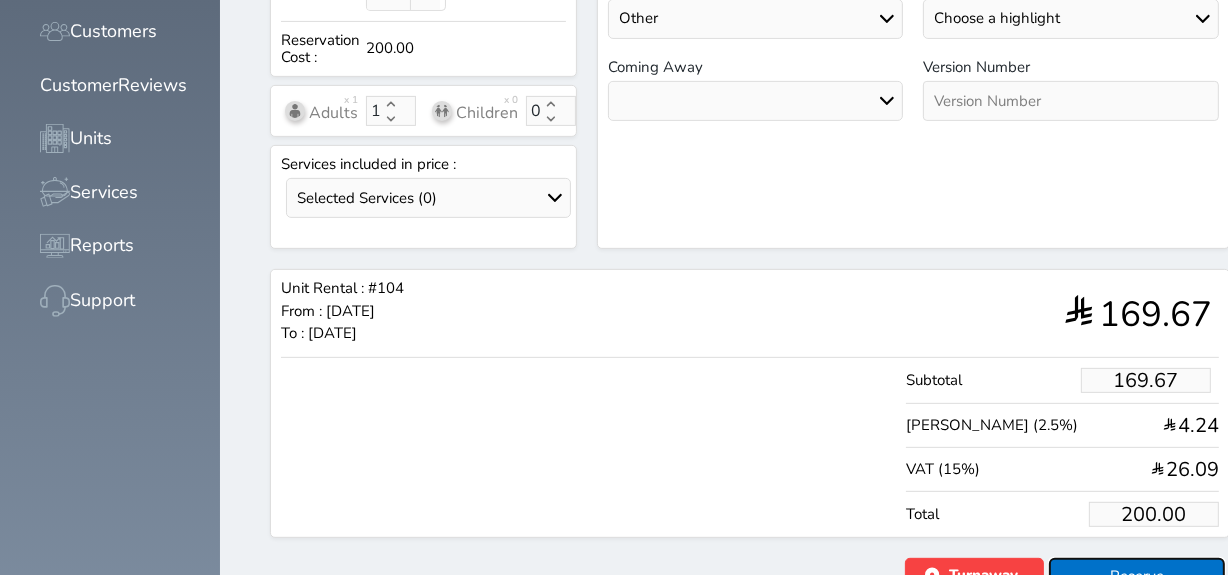 click on "Reserve" at bounding box center [1137, 575] 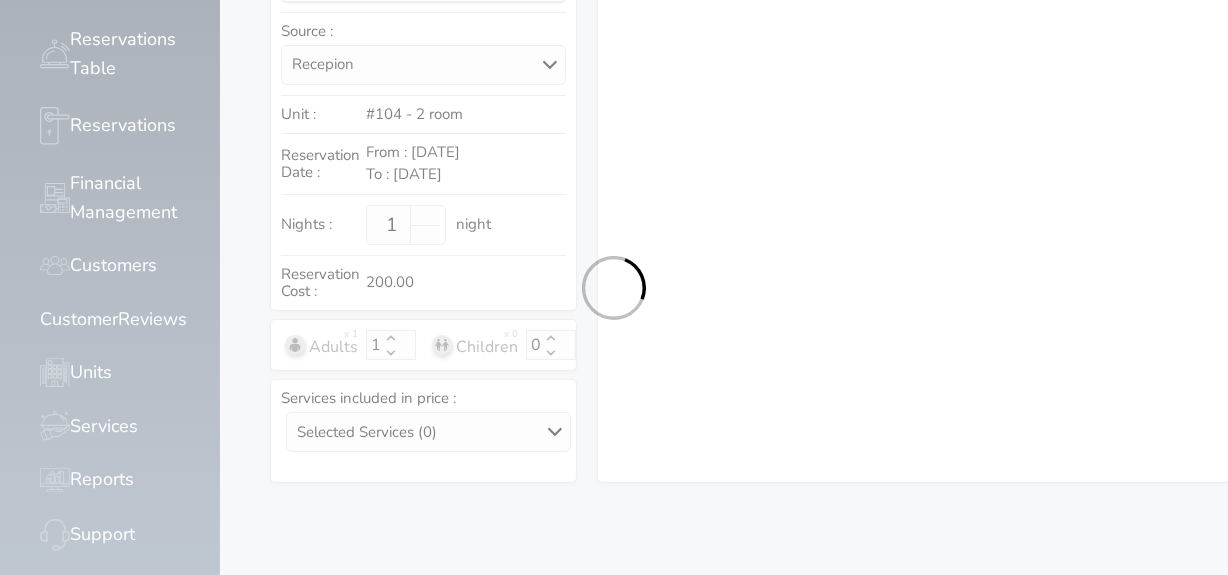 select on "1" 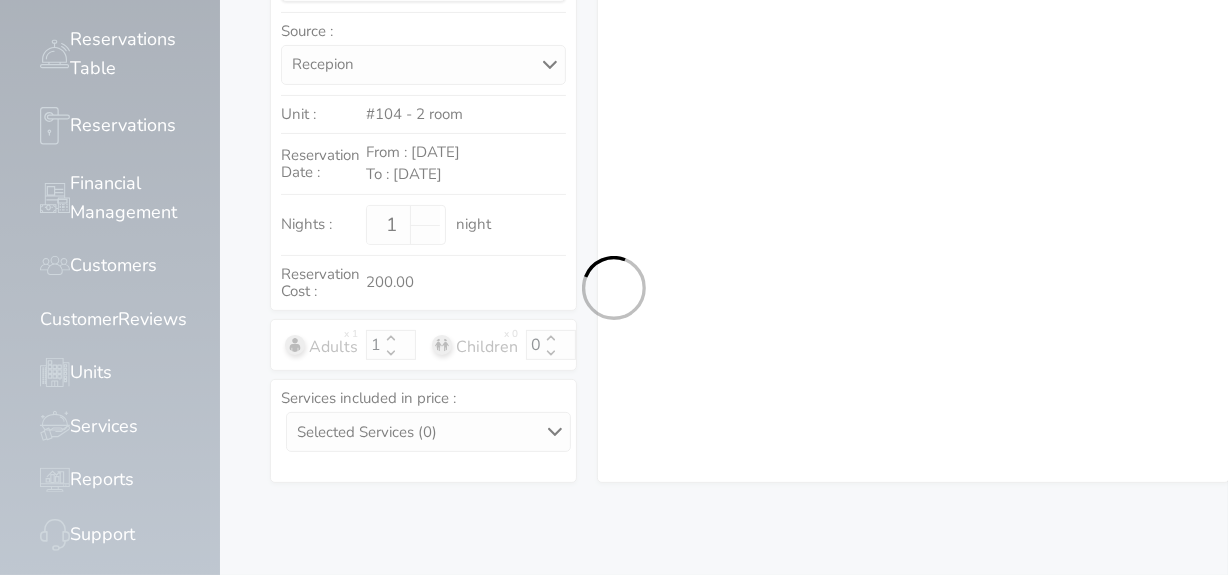 select on "113" 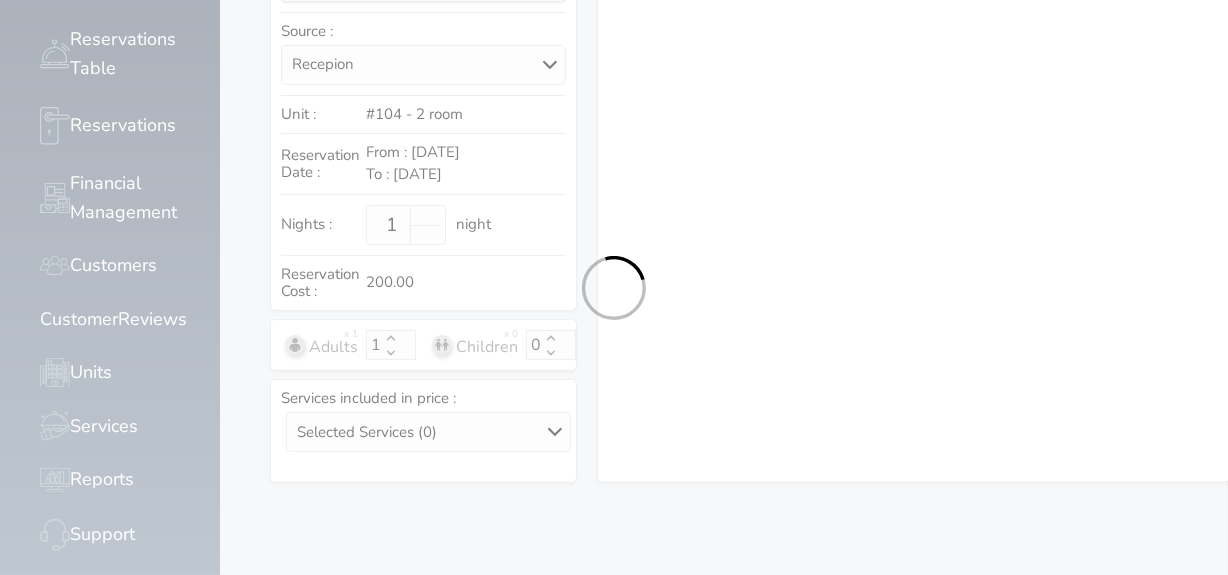 select on "1" 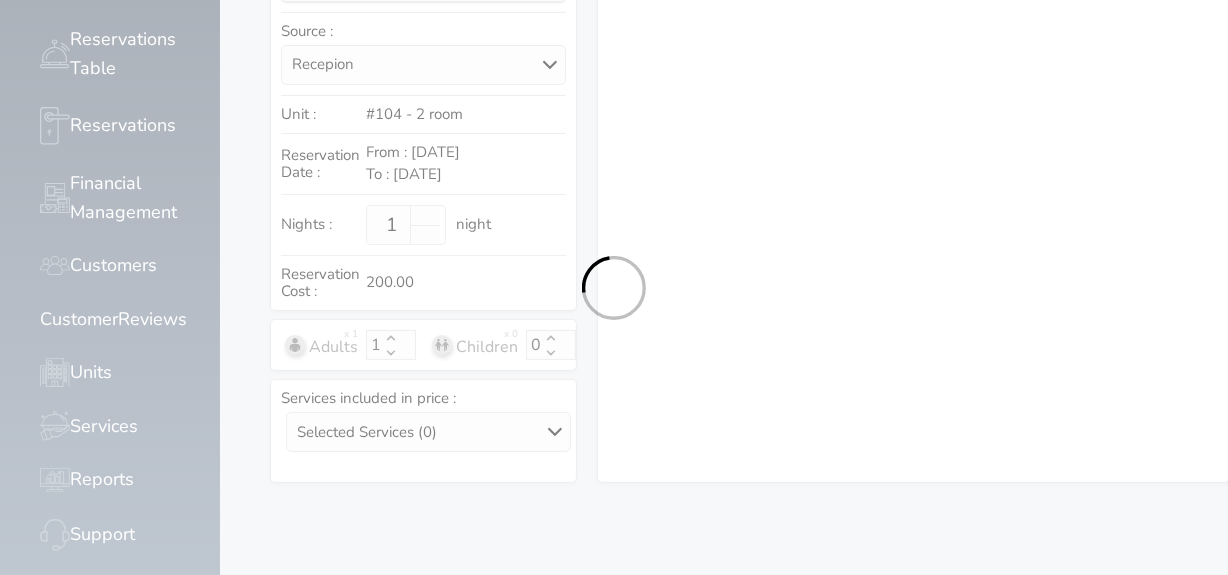 select on "7" 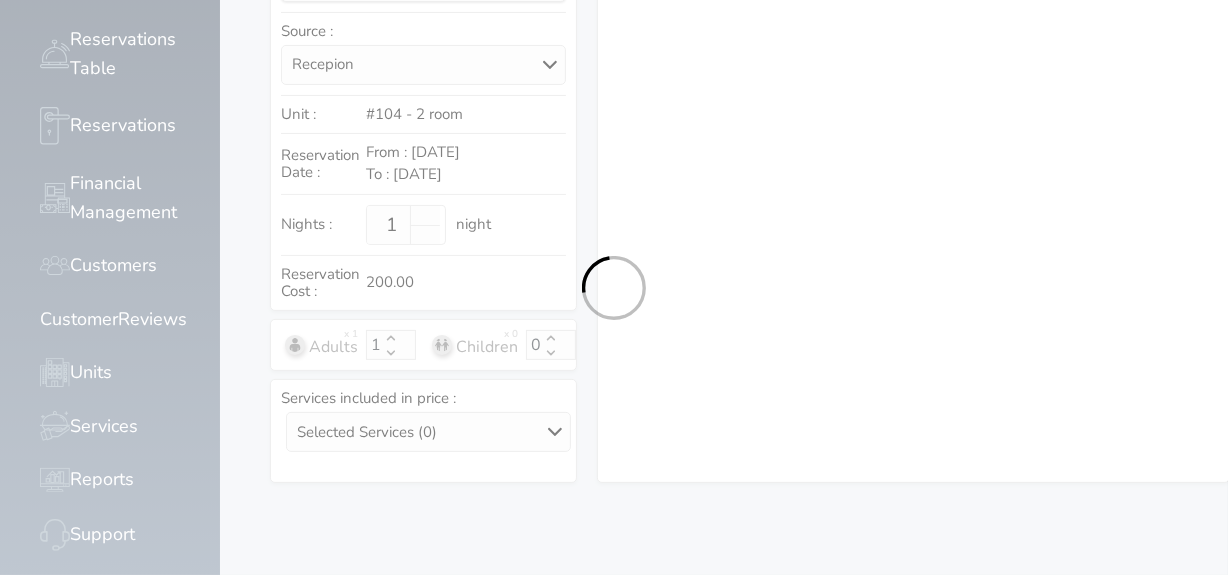 select 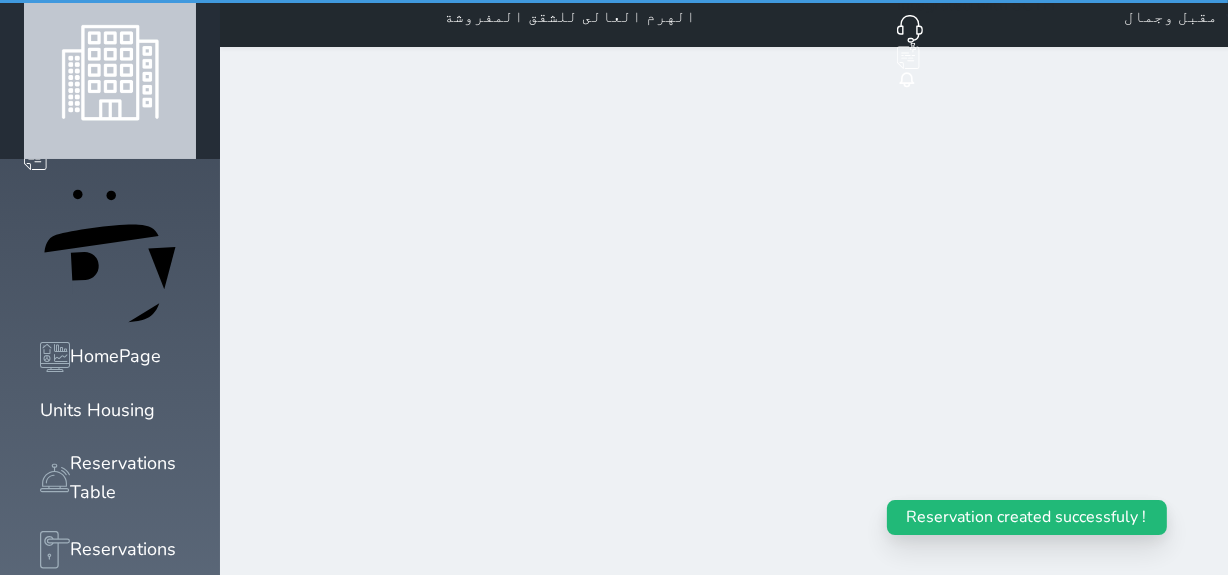 scroll, scrollTop: 0, scrollLeft: 0, axis: both 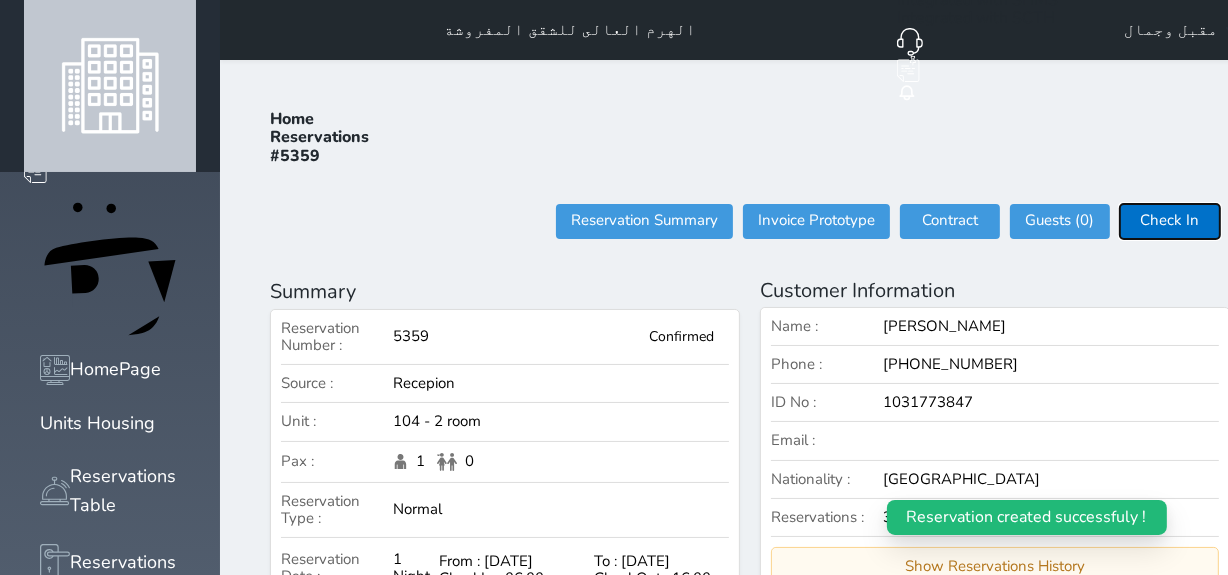click on "Check In" at bounding box center (1170, 221) 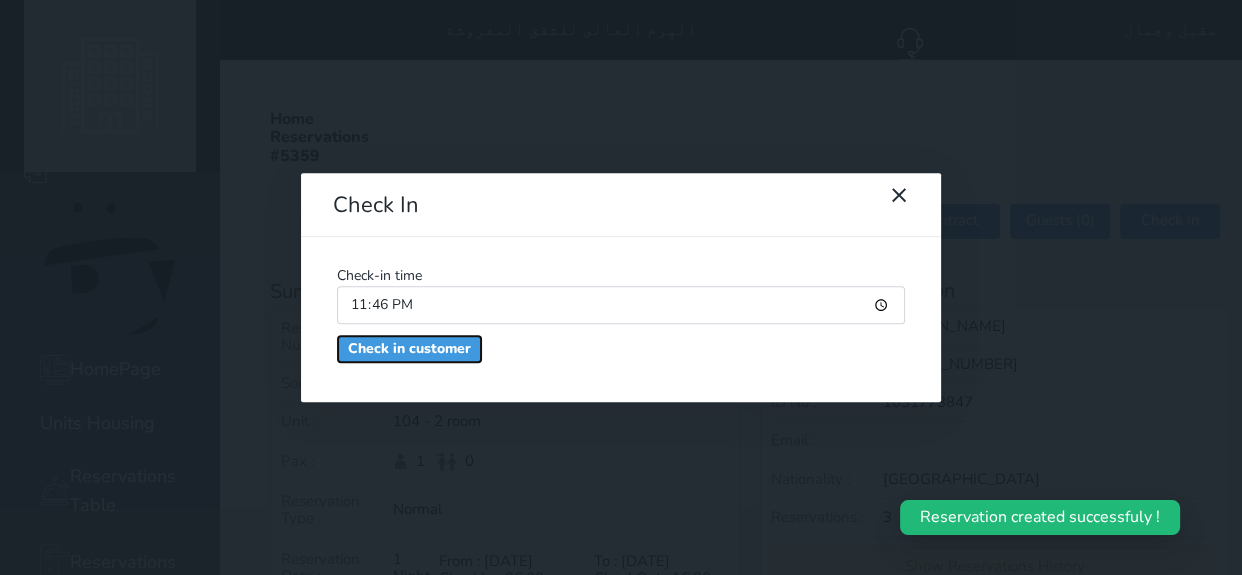 click on "Check in customer" at bounding box center [409, 349] 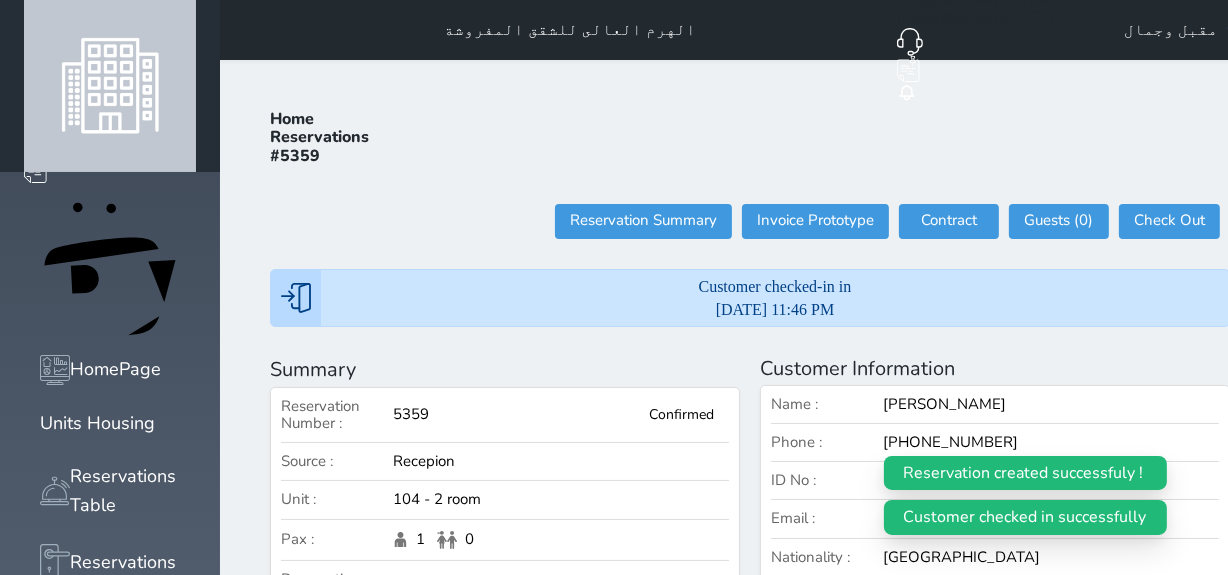 click on "New Group Booking   New Booking             HomePage     Units Housing     Reservations Table     Reservations       Financial Management     Customers     CustomerReviews     Units     Services     Reports         Support" at bounding box center [110, 948] 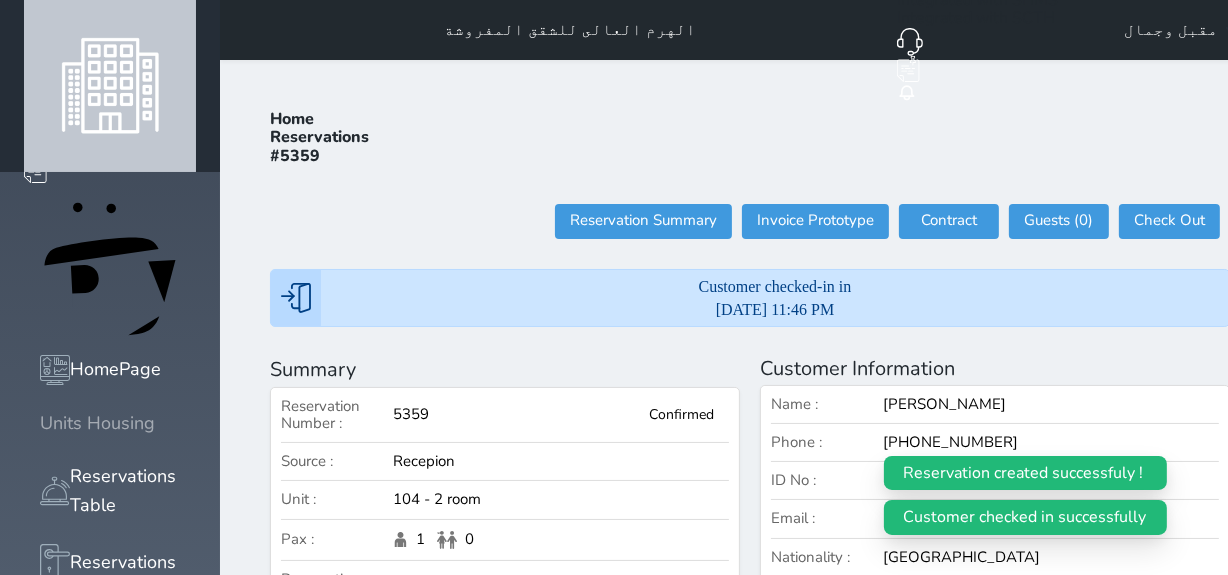 click on "Units Housing" at bounding box center [97, 423] 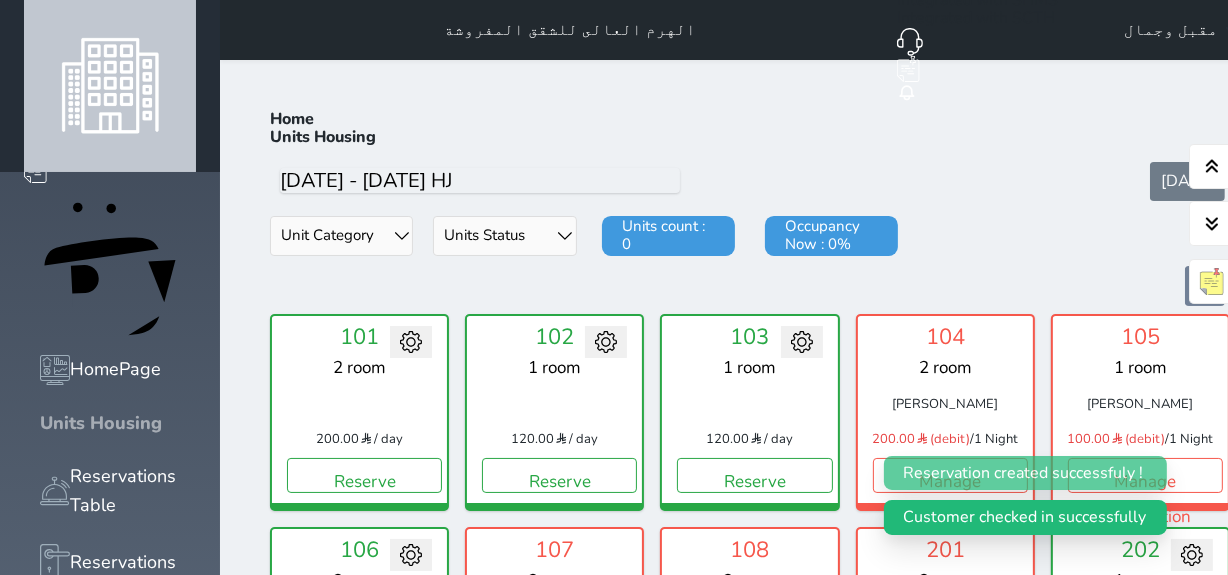 scroll, scrollTop: 78, scrollLeft: 0, axis: vertical 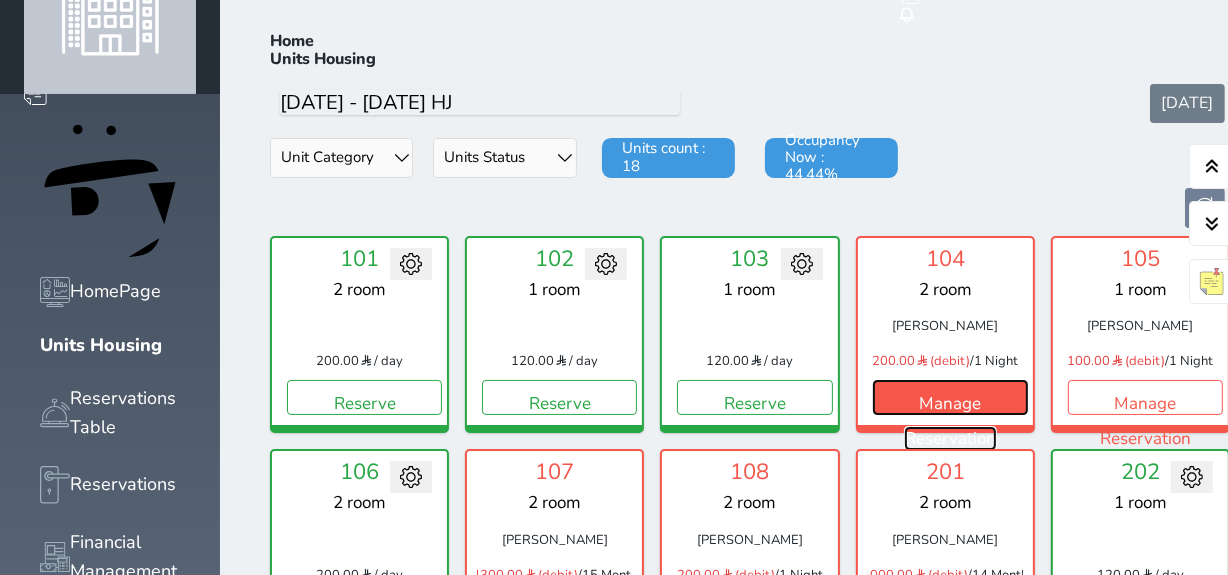 click on "Manage Reservation" at bounding box center [950, 397] 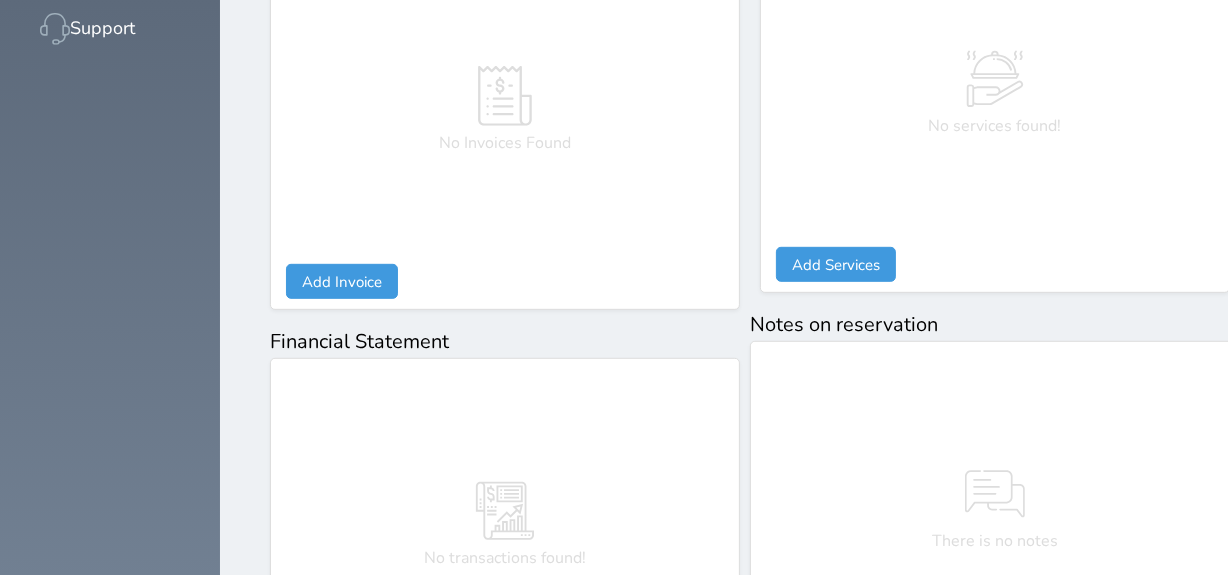 scroll, scrollTop: 1216, scrollLeft: 0, axis: vertical 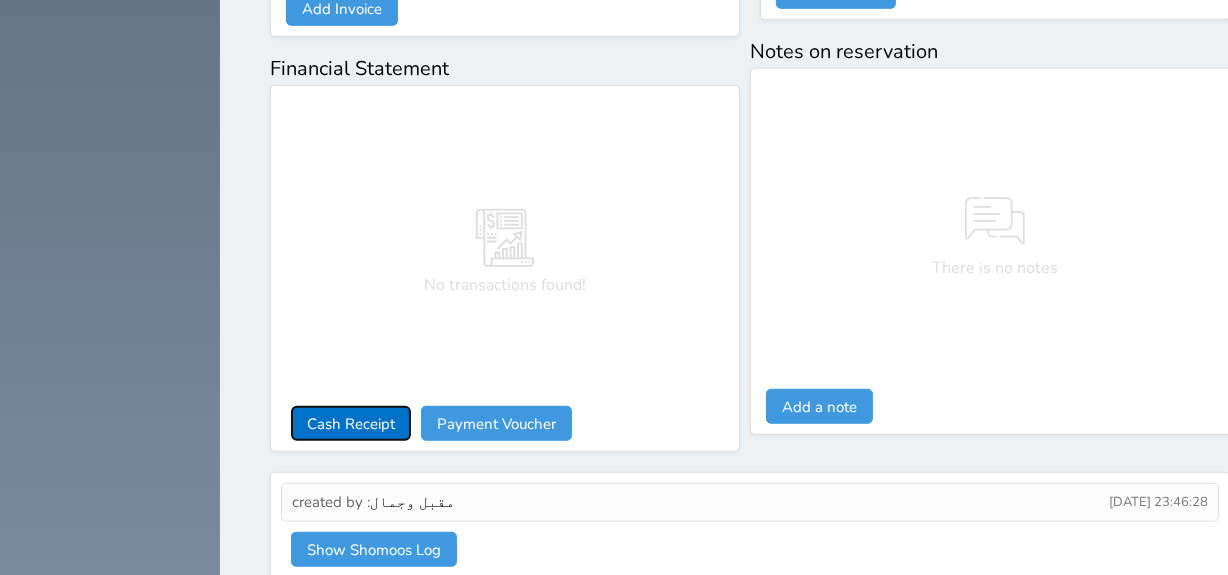 click on "Cash Receipt" at bounding box center [351, 423] 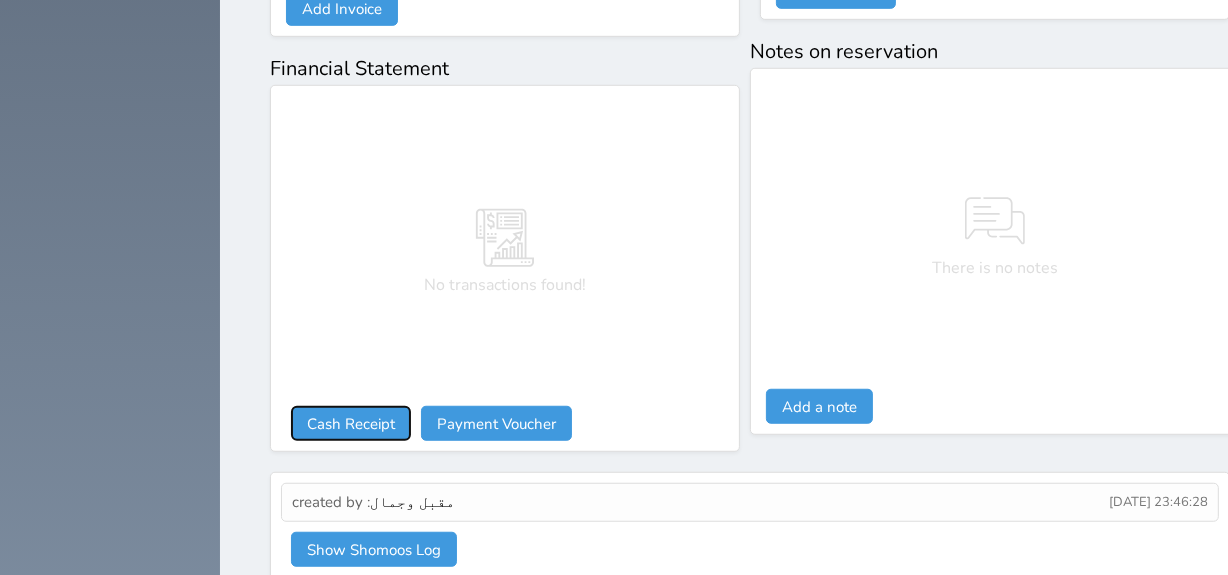 select 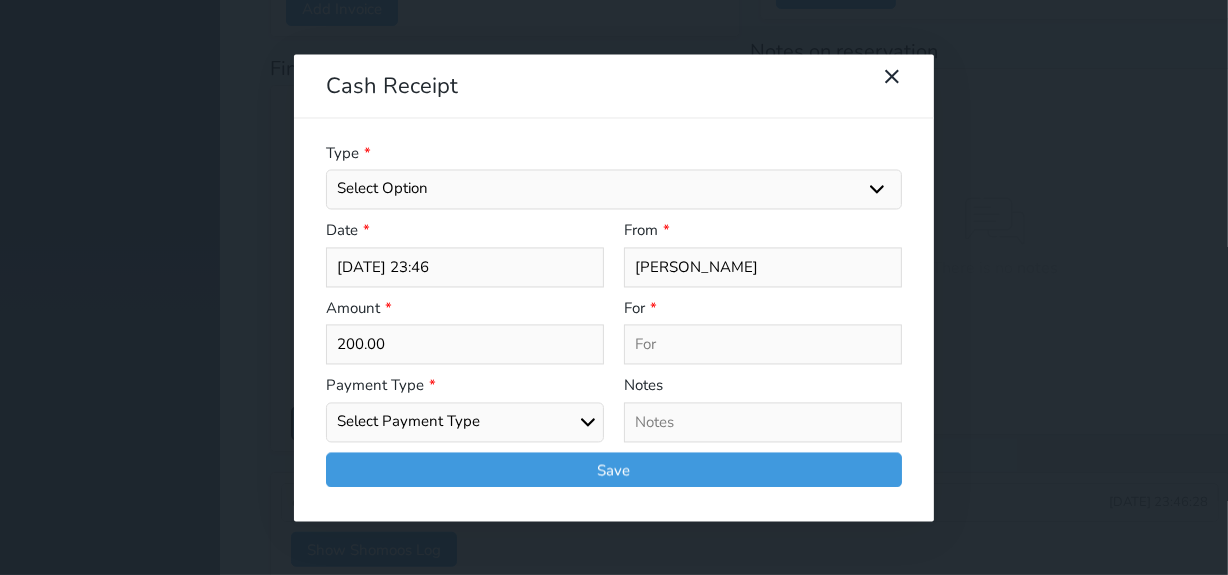 select 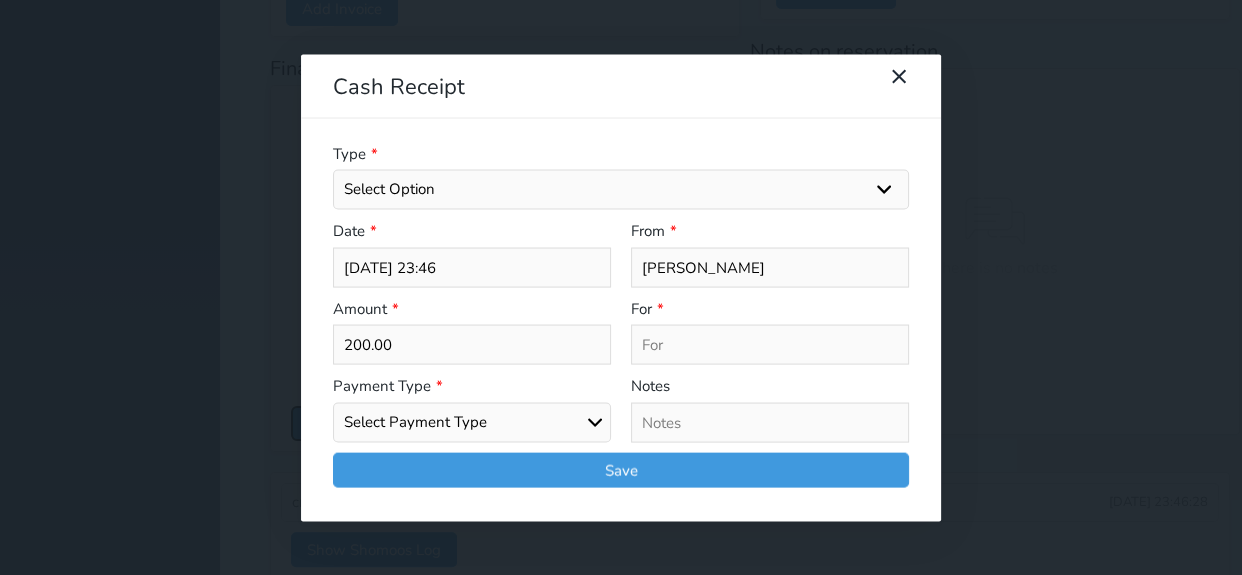 select 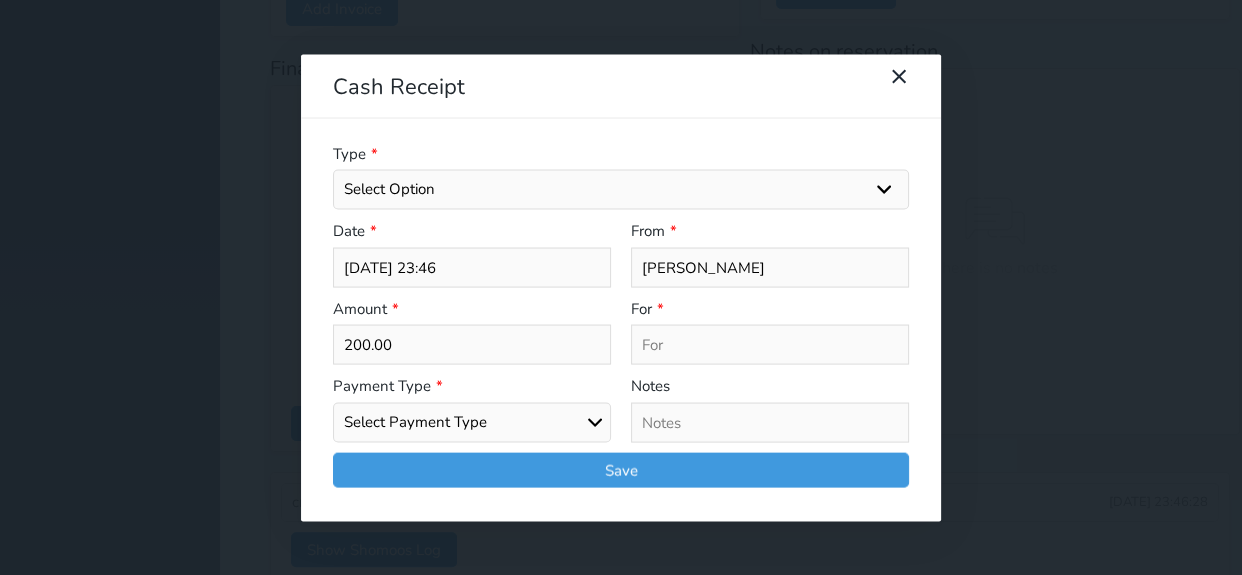 click on "Select Payment Type   Cash   Bank Transfer   Mada   Credit Card   Credit Payment" at bounding box center [472, 422] 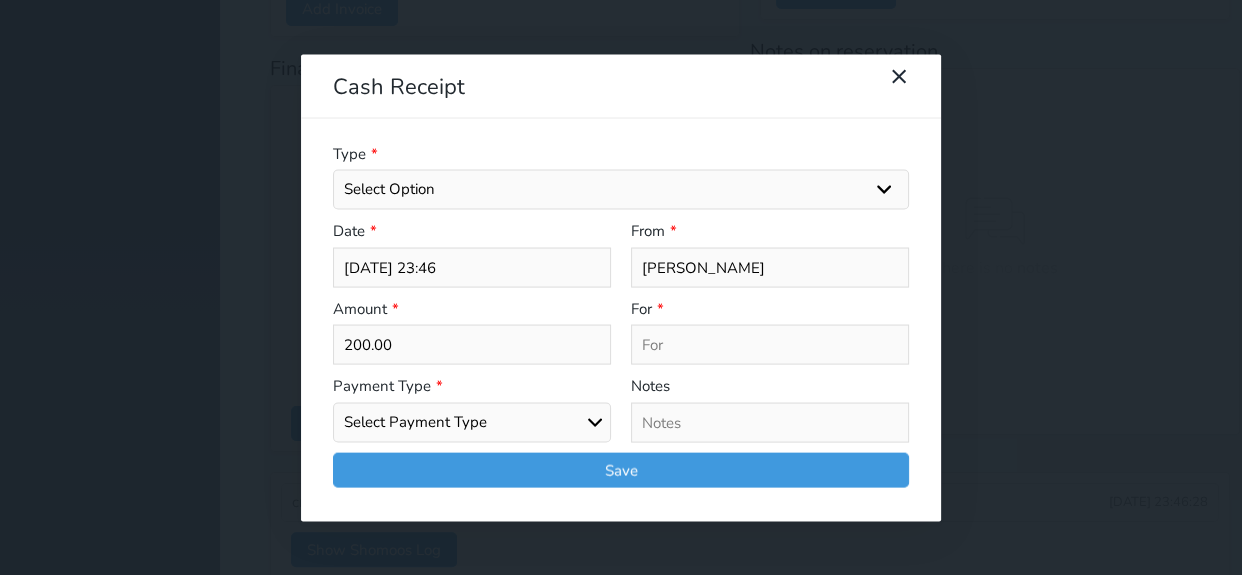 select on "cash" 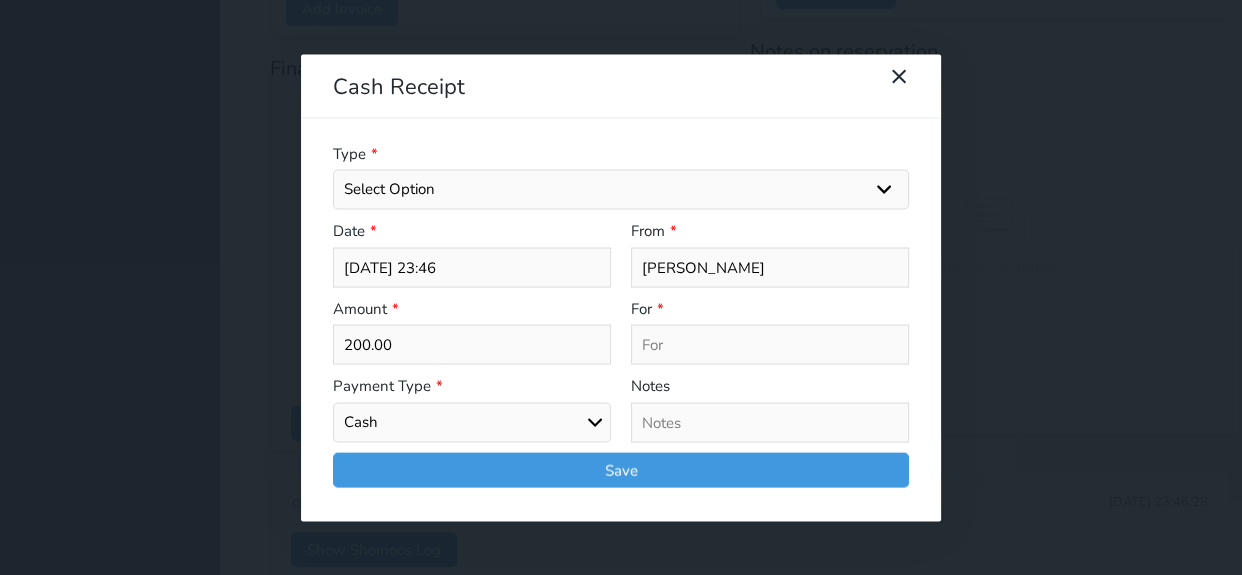 click on "Select Payment Type   Cash   Bank Transfer   Mada   Credit Card   Credit Payment" at bounding box center [472, 422] 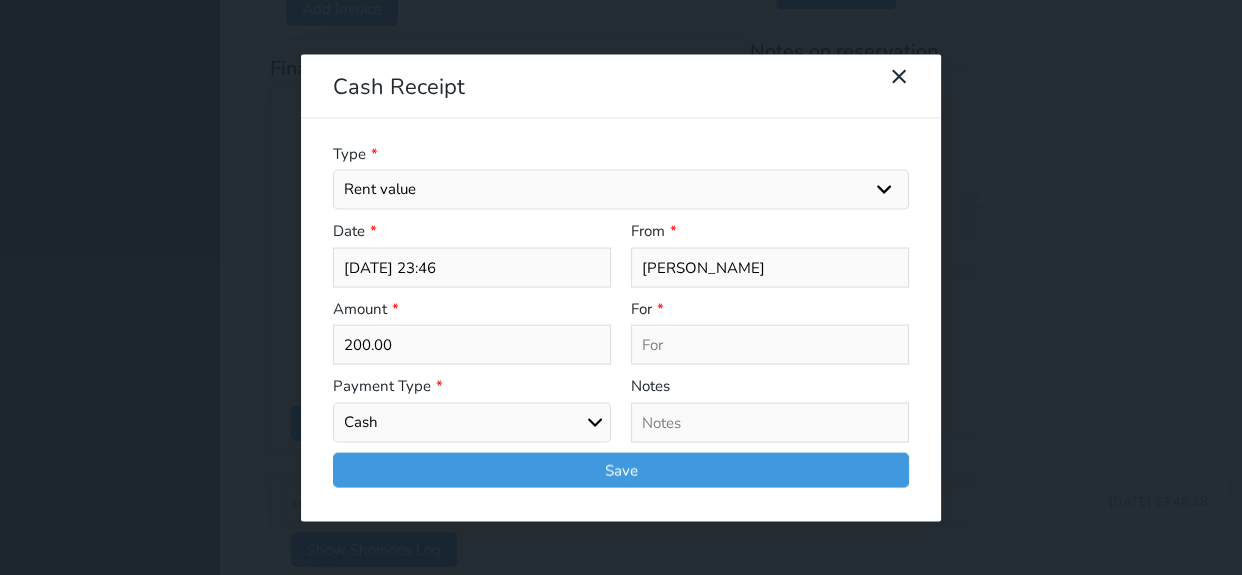 click on "Select Option   General receipts Rent value Bills insurance Retainer Not Applicable Other Laundry Wifi - Internet Car Parking Food Food & Beverages Beverages Cold Drinks Hot Drinks Breakfast Lunch Dinner Bakery & Cakes Swimming pool Gym SPA & Beauty Services Pick & Drop (Transport Services) Minibar Cable - TV Extra Bed Hairdresser Shopping Organized Tours Services Tour Guide Services" at bounding box center [621, 190] 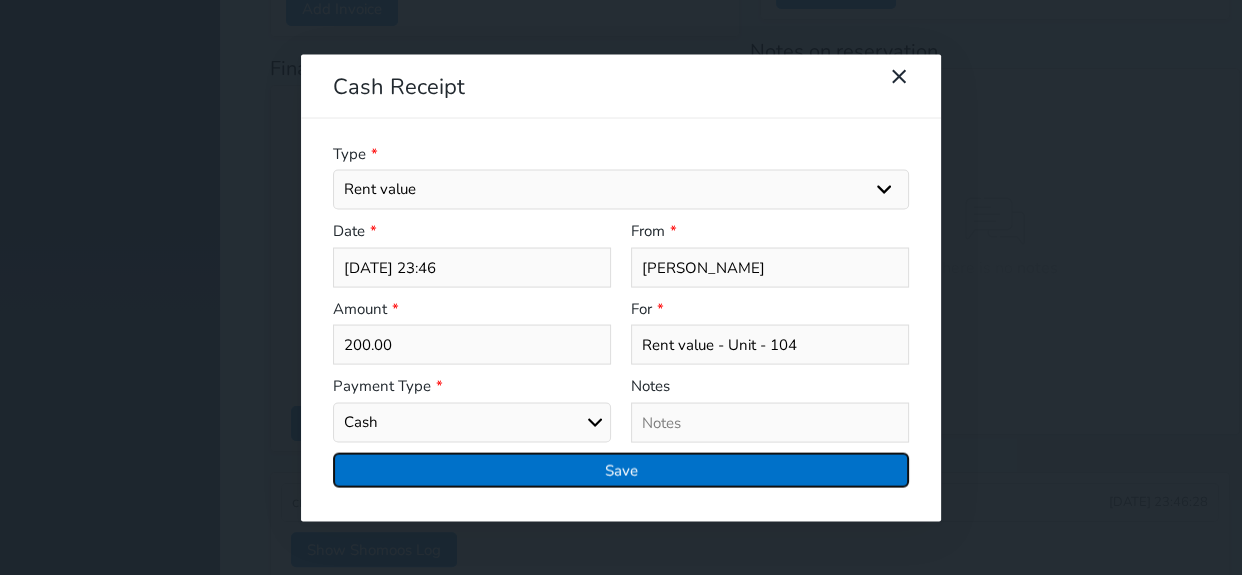 click on "Save" at bounding box center (621, 469) 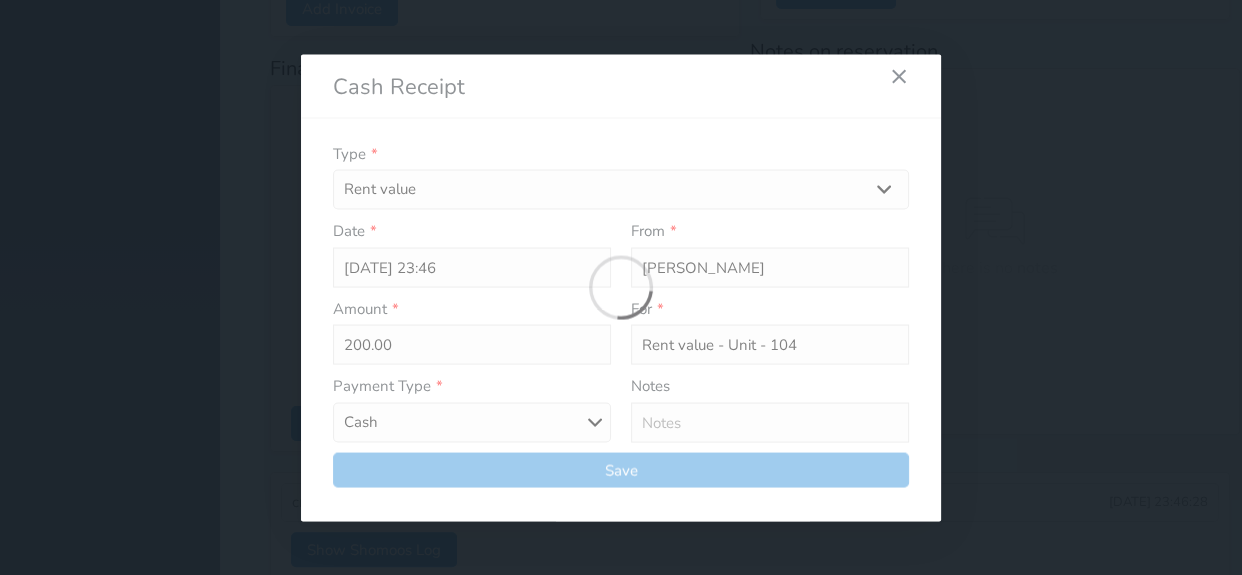 select 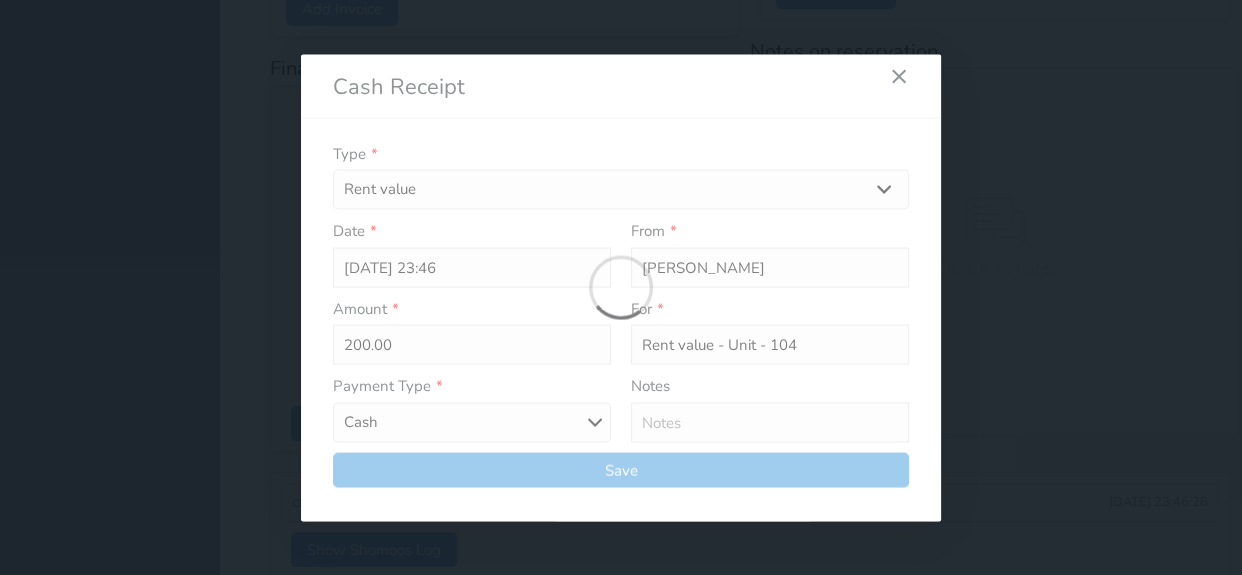 type 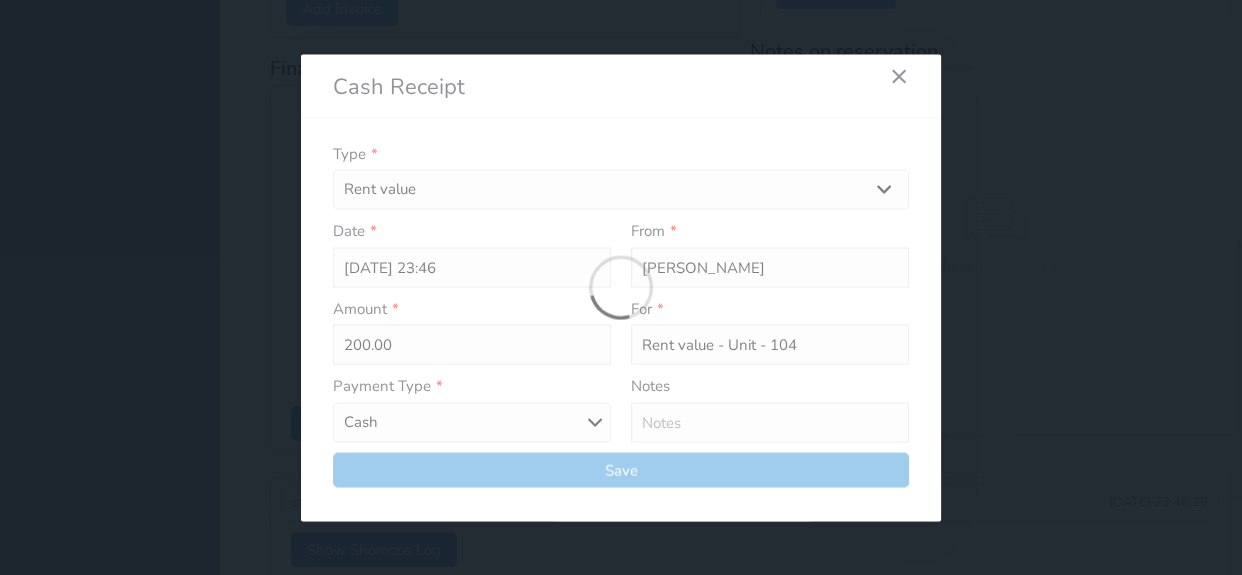 type on "0" 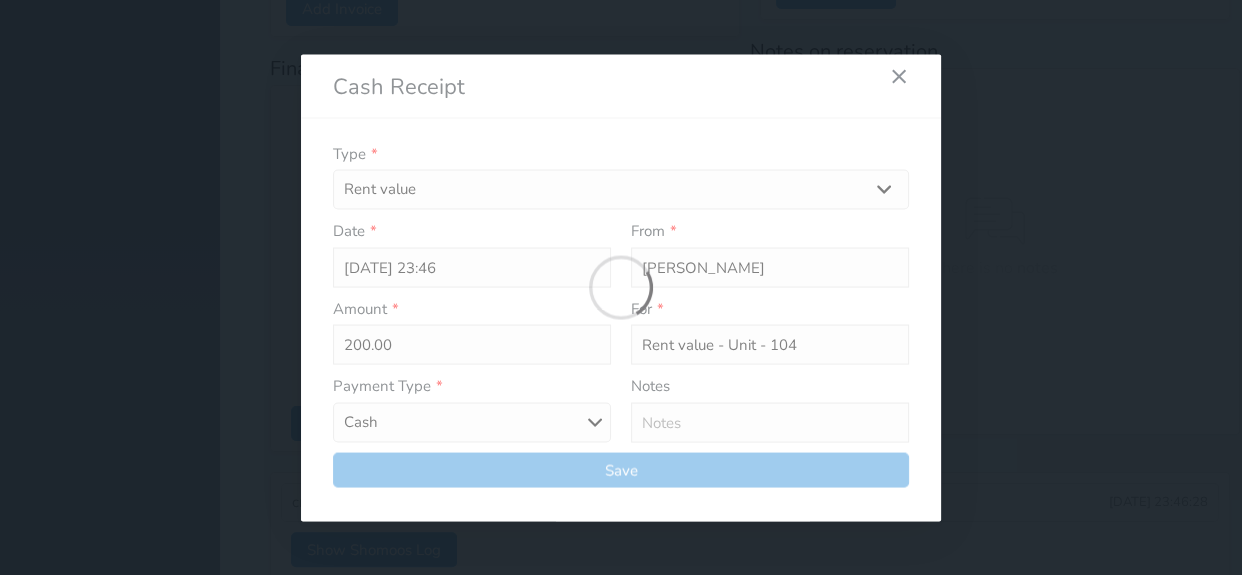 select 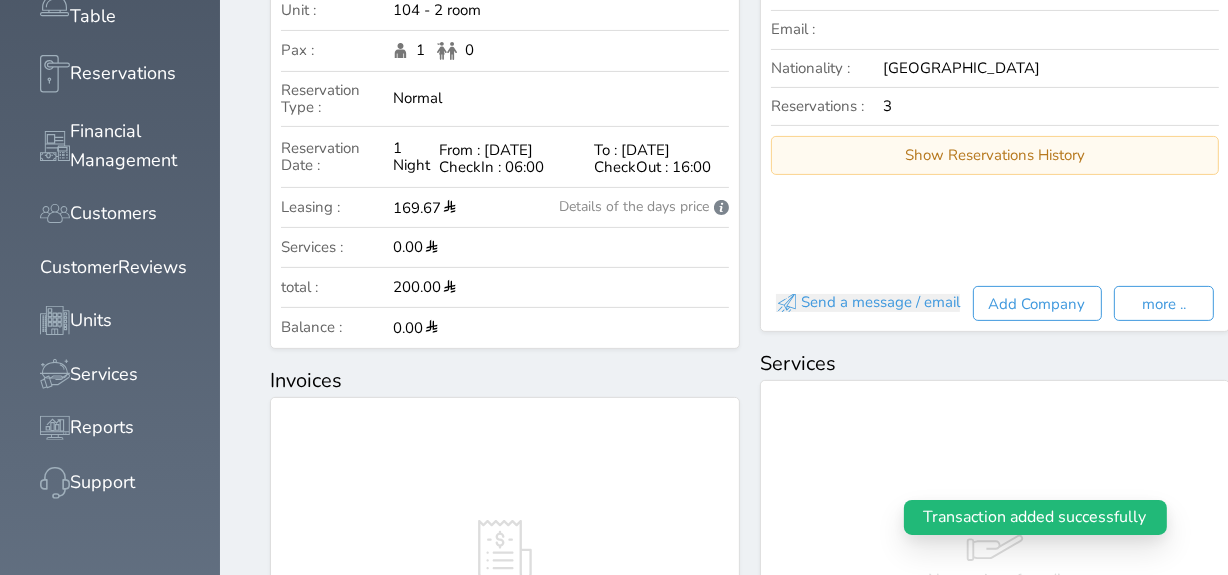 scroll, scrollTop: 0, scrollLeft: 0, axis: both 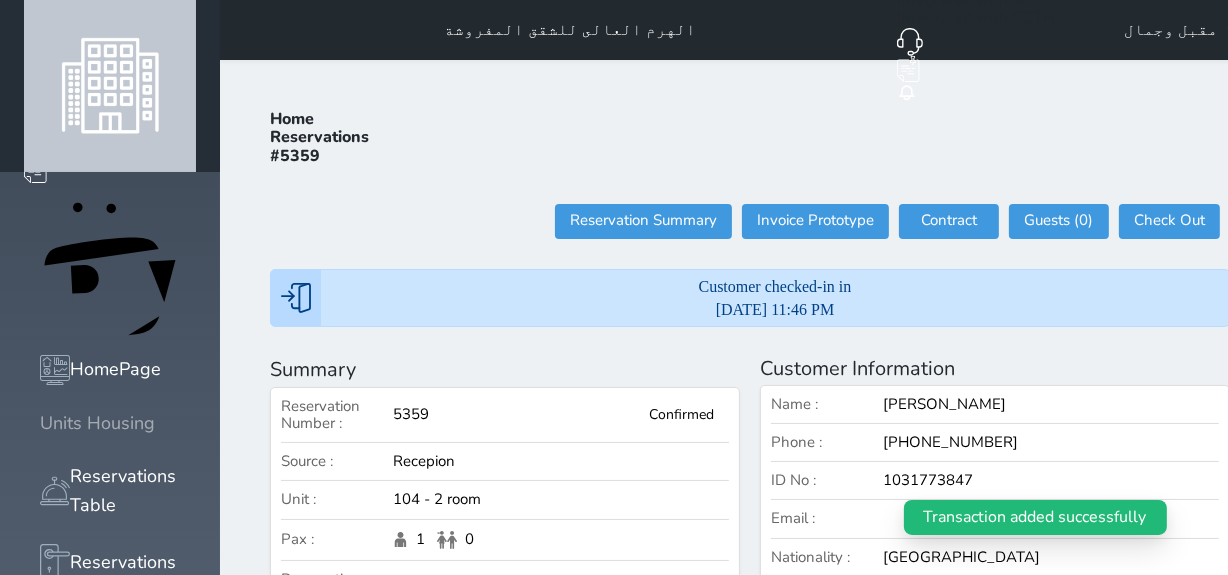 click on "Units Housing" at bounding box center [97, 423] 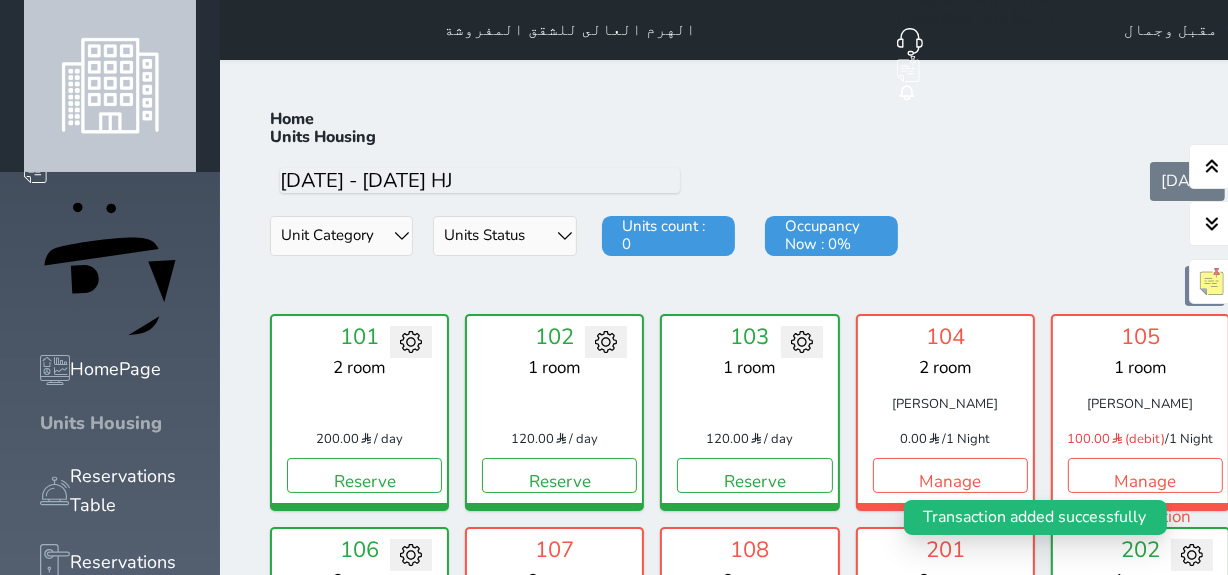 scroll, scrollTop: 78, scrollLeft: 0, axis: vertical 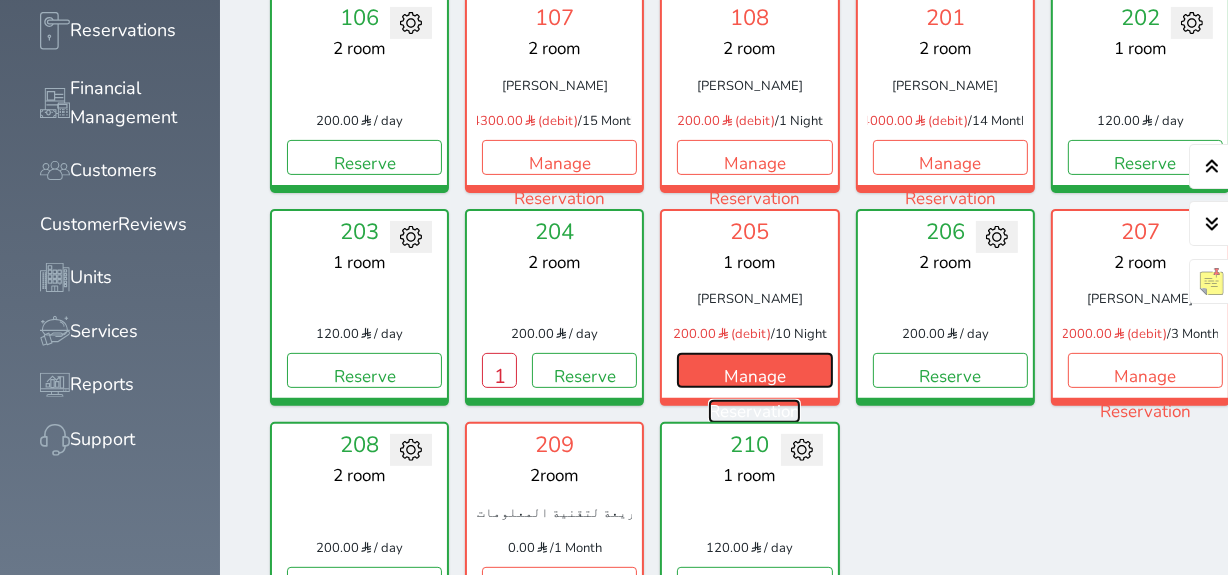 click on "Manage Reservation" at bounding box center [754, 370] 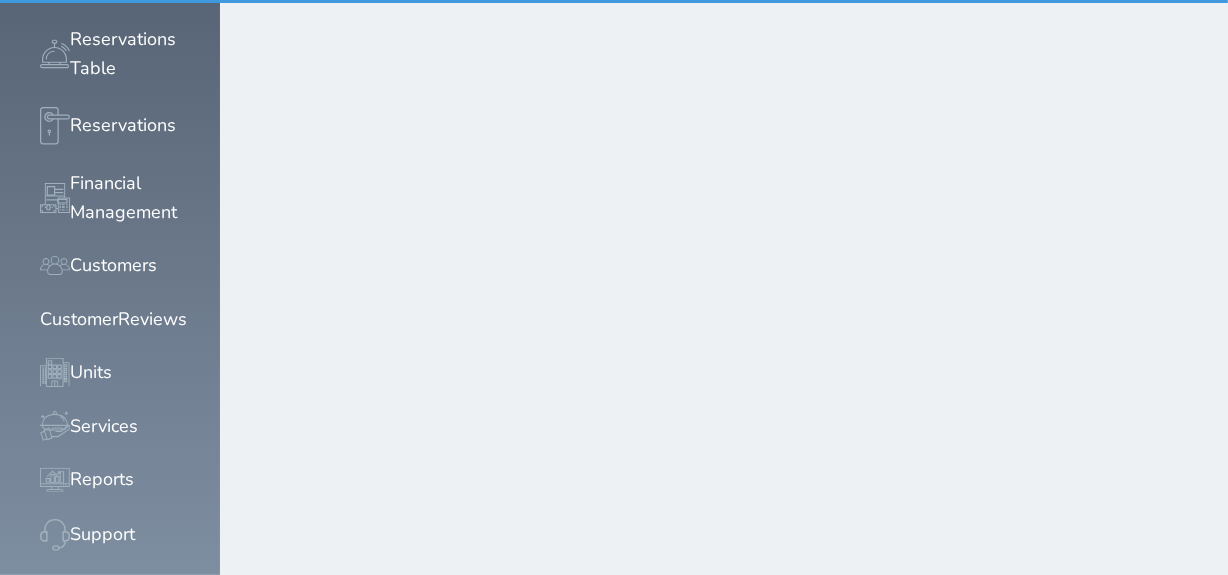 scroll, scrollTop: 0, scrollLeft: 0, axis: both 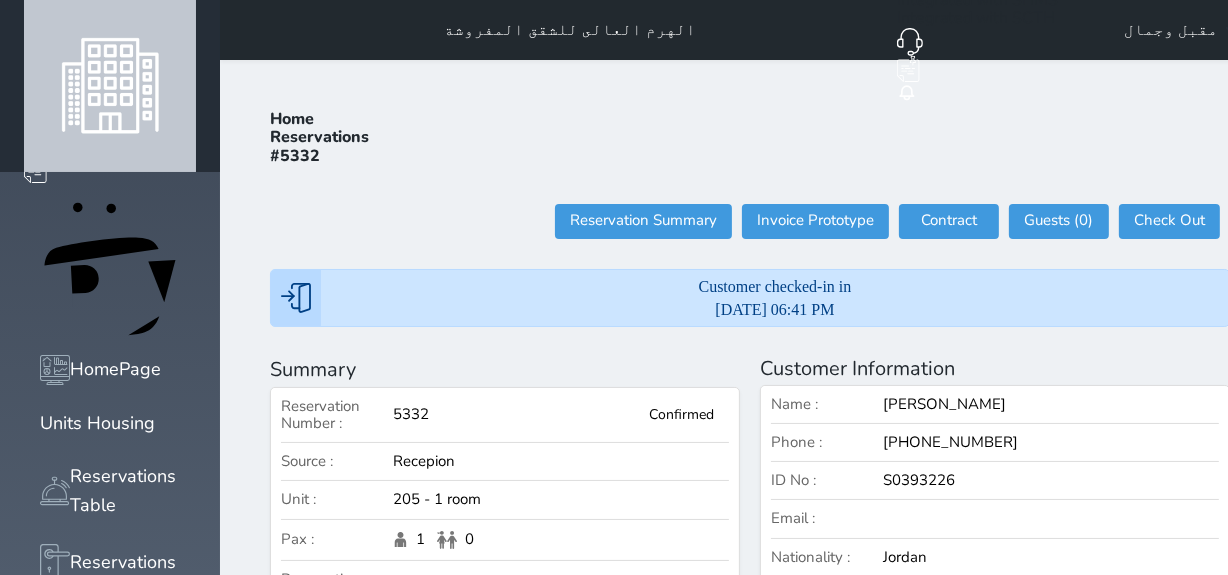 select 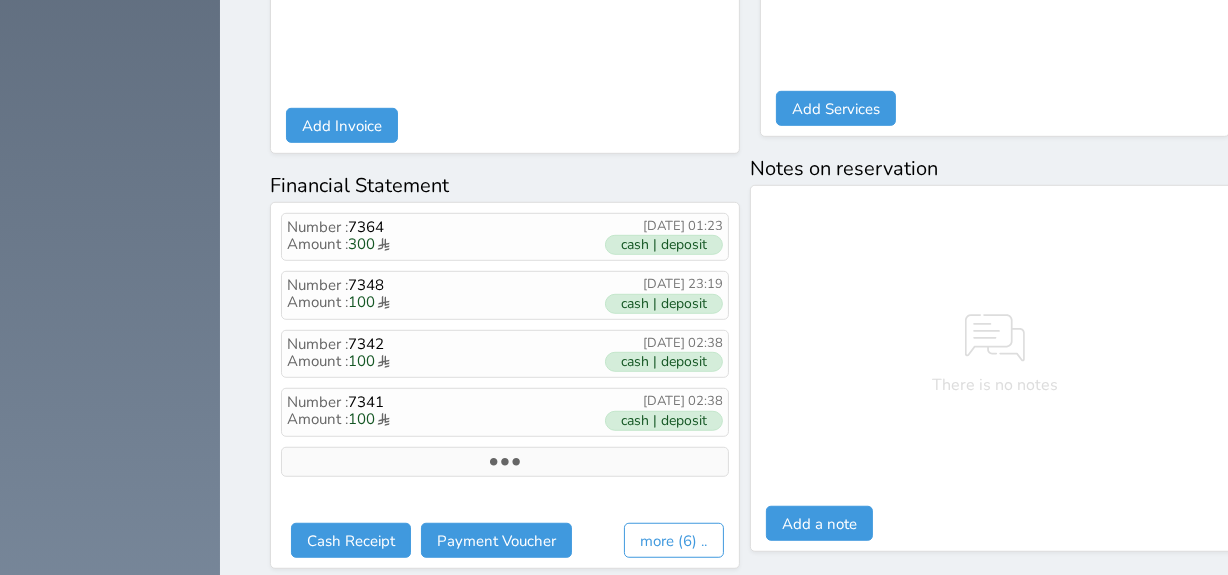 scroll, scrollTop: 1216, scrollLeft: 0, axis: vertical 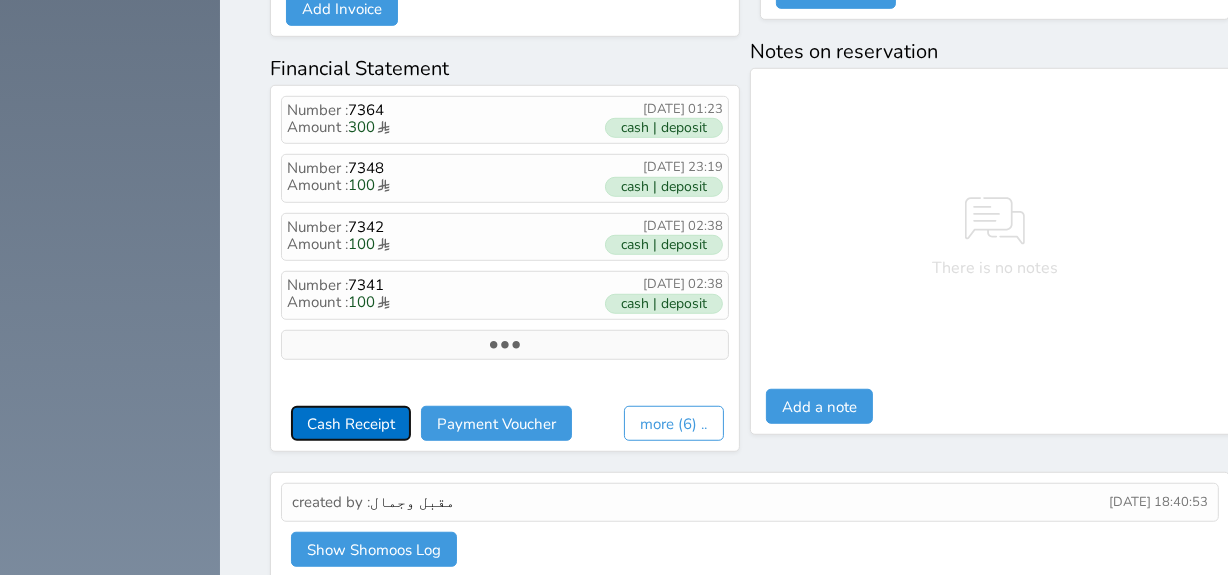 click on "Cash Receipt" at bounding box center [351, 423] 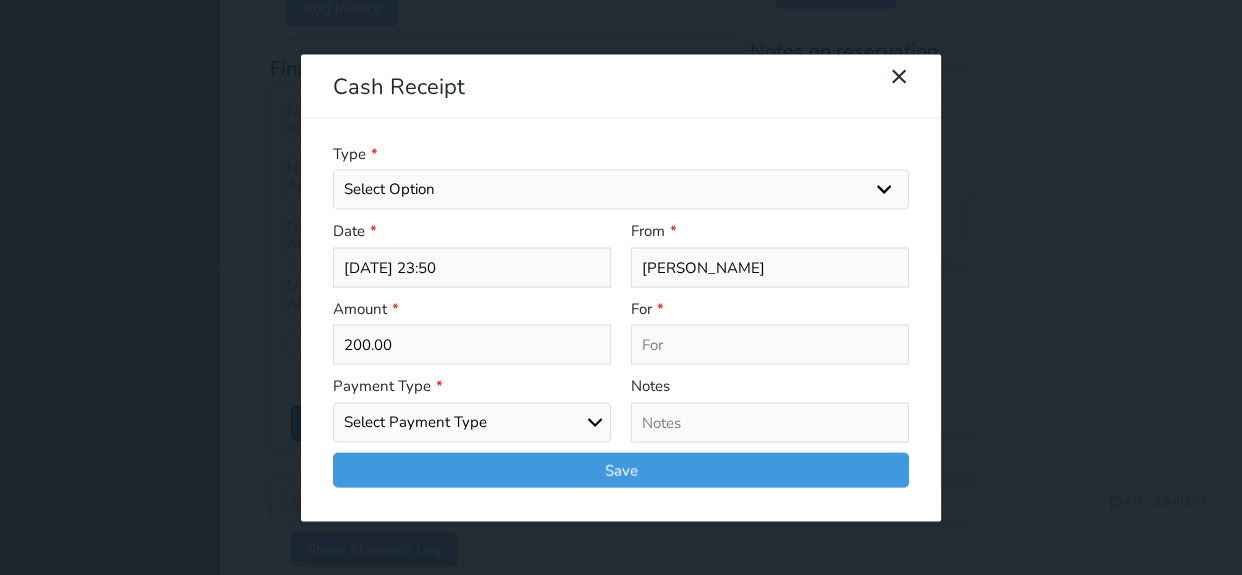 select 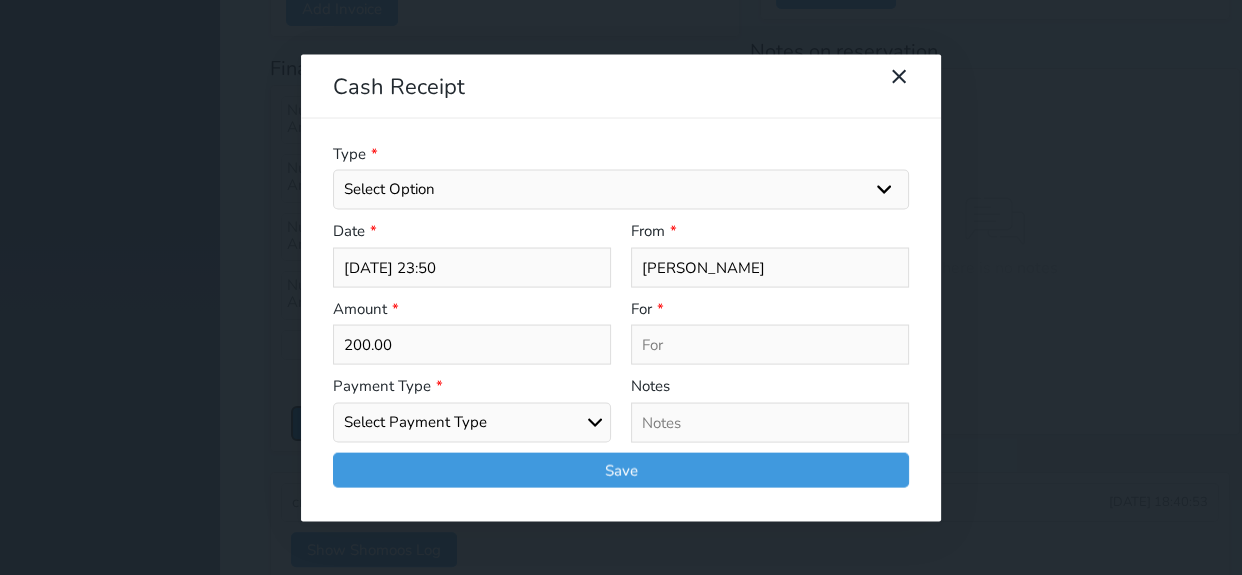 select 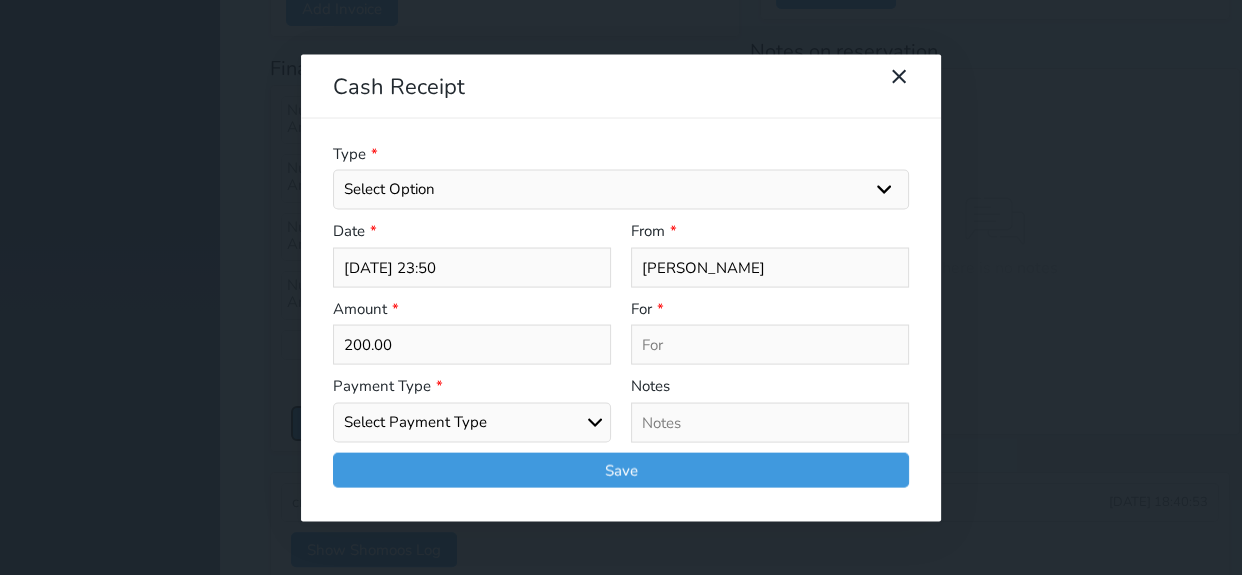 select 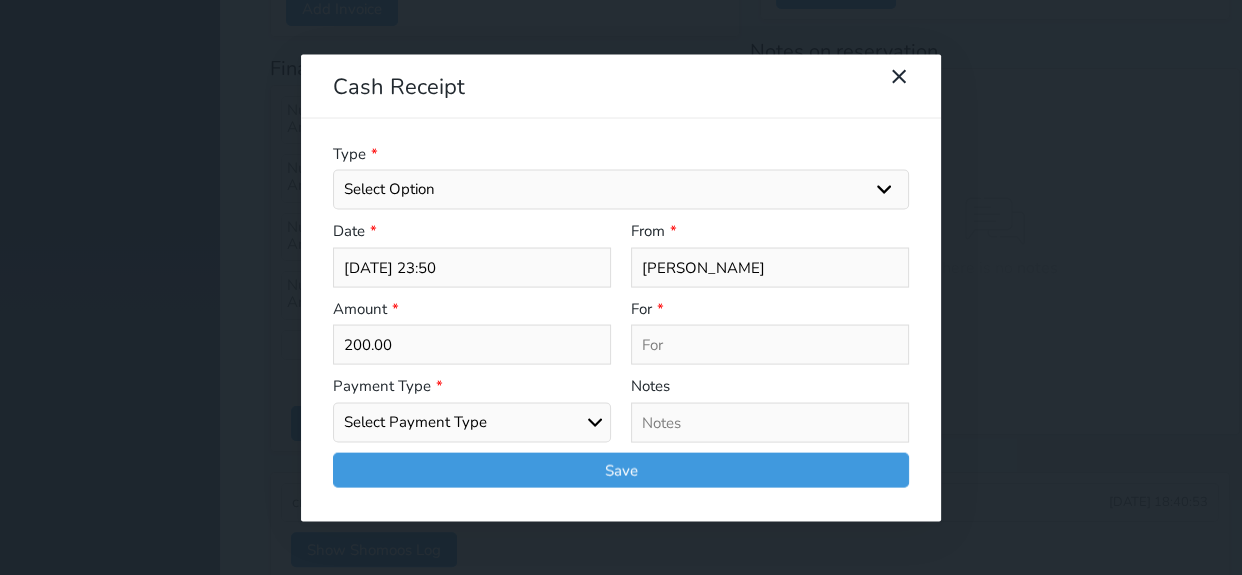 click on "Select Payment Type   Cash   Bank Transfer   Mada   Credit Card   Credit Payment" at bounding box center (472, 422) 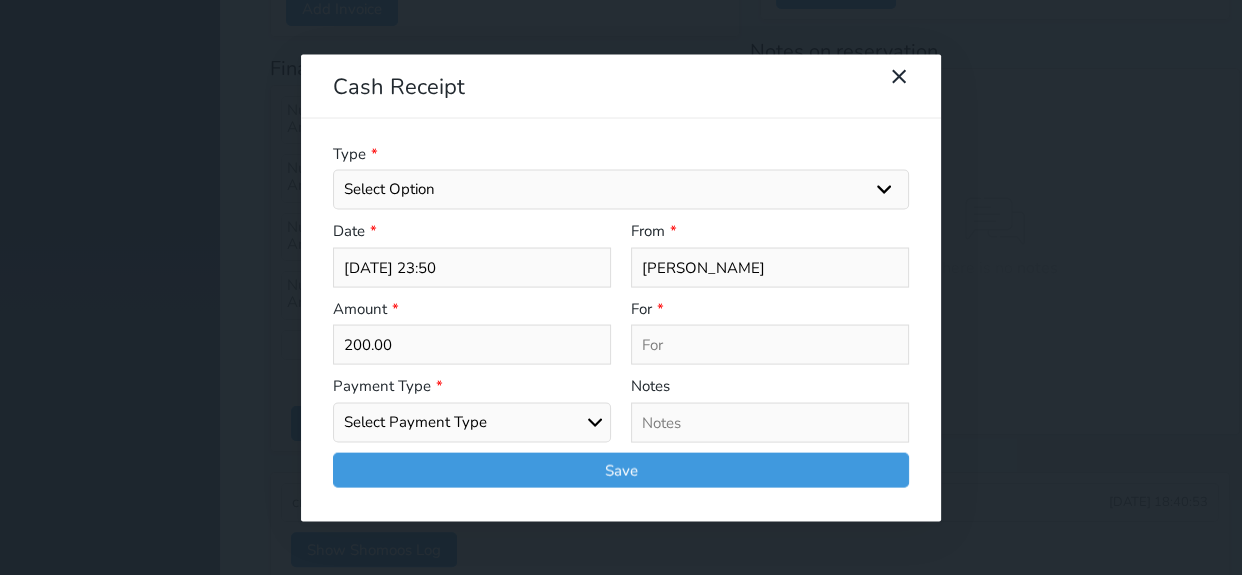 select on "cash" 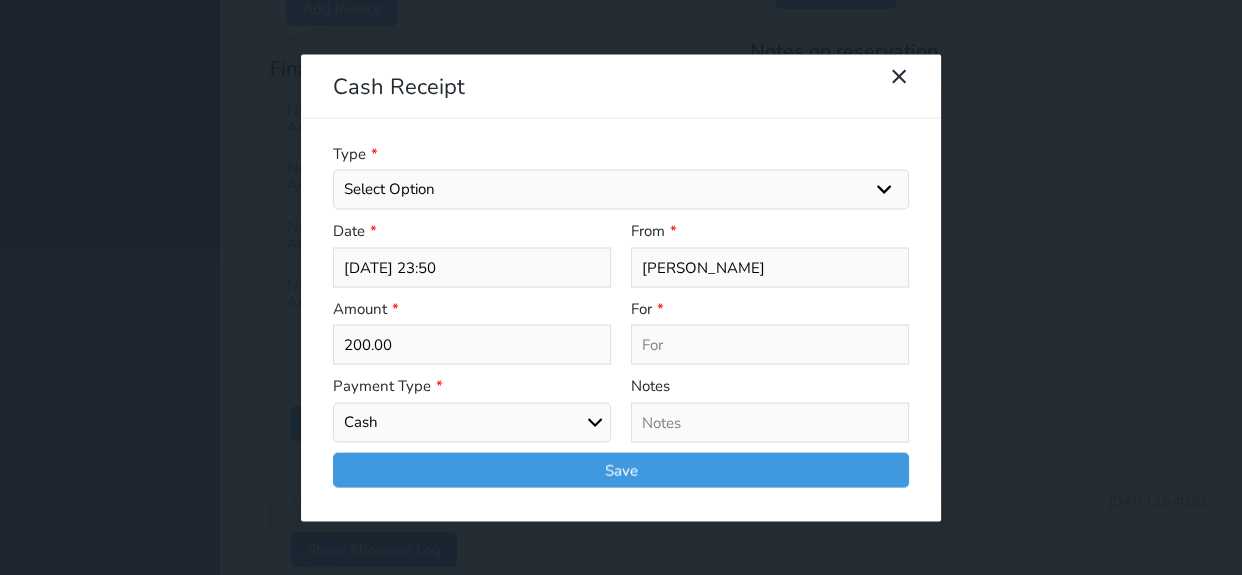 click on "Select Payment Type   Cash   Bank Transfer   Mada   Credit Card   Credit Payment" at bounding box center (472, 422) 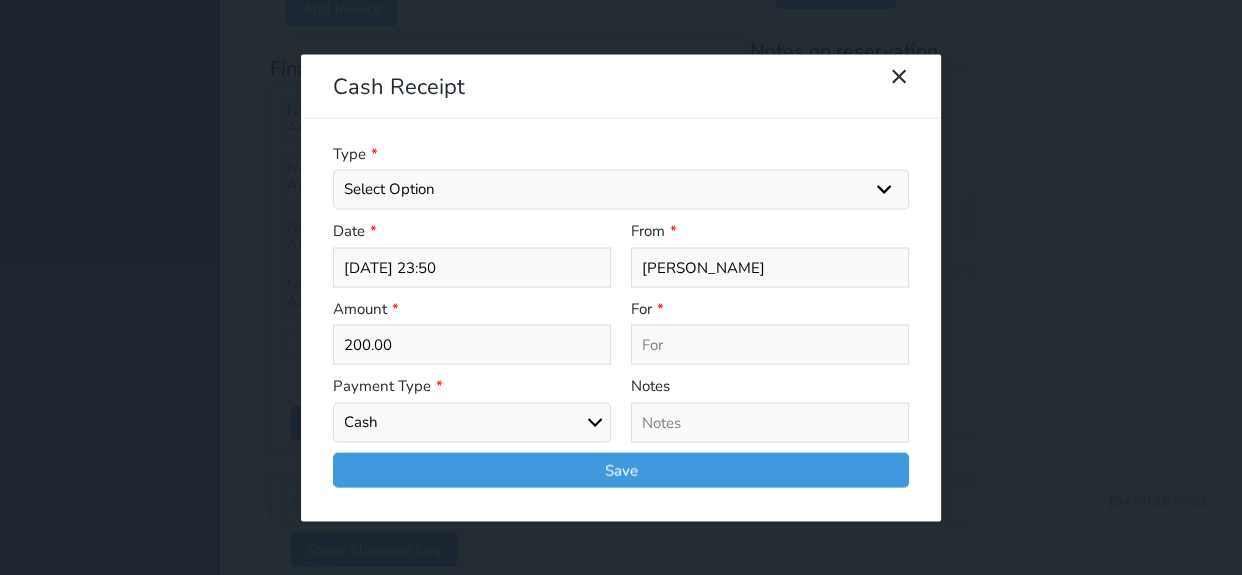 click on "Select Option   General receipts Rent value Bills insurance Retainer Not Applicable Other Laundry Wifi - Internet Car Parking Food Food & Beverages Beverages Cold Drinks Hot Drinks Breakfast Lunch Dinner Bakery & Cakes Swimming pool Gym SPA & Beauty Services Pick & Drop (Transport Services) Minibar Cable - TV Extra Bed Hairdresser Shopping Organized Tours Services Tour Guide Services" at bounding box center [621, 190] 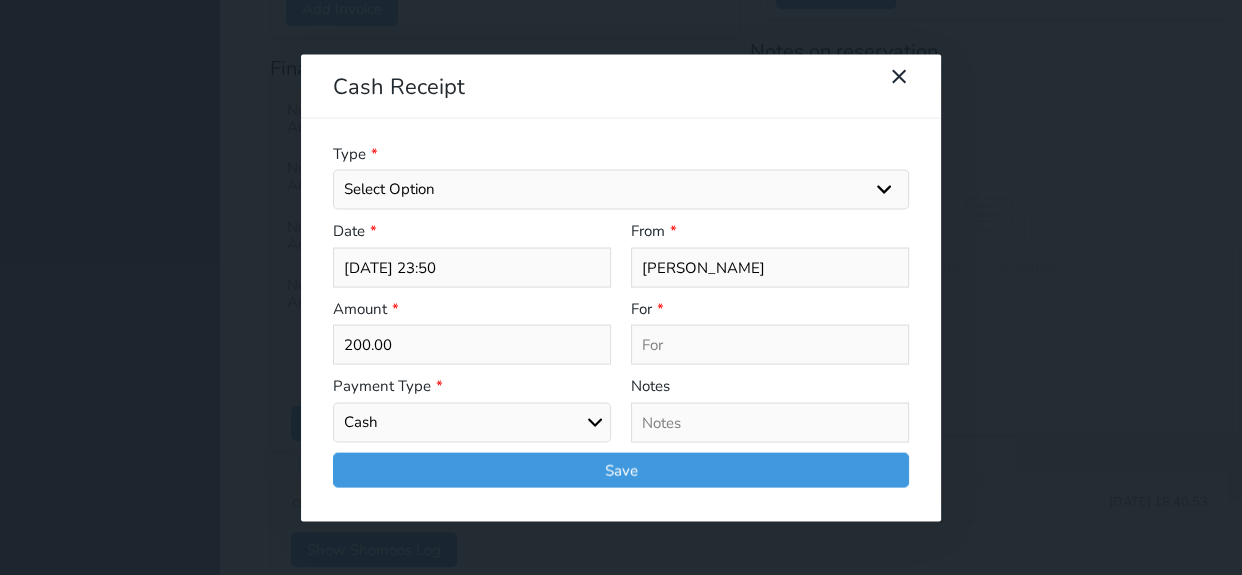 select on "15918" 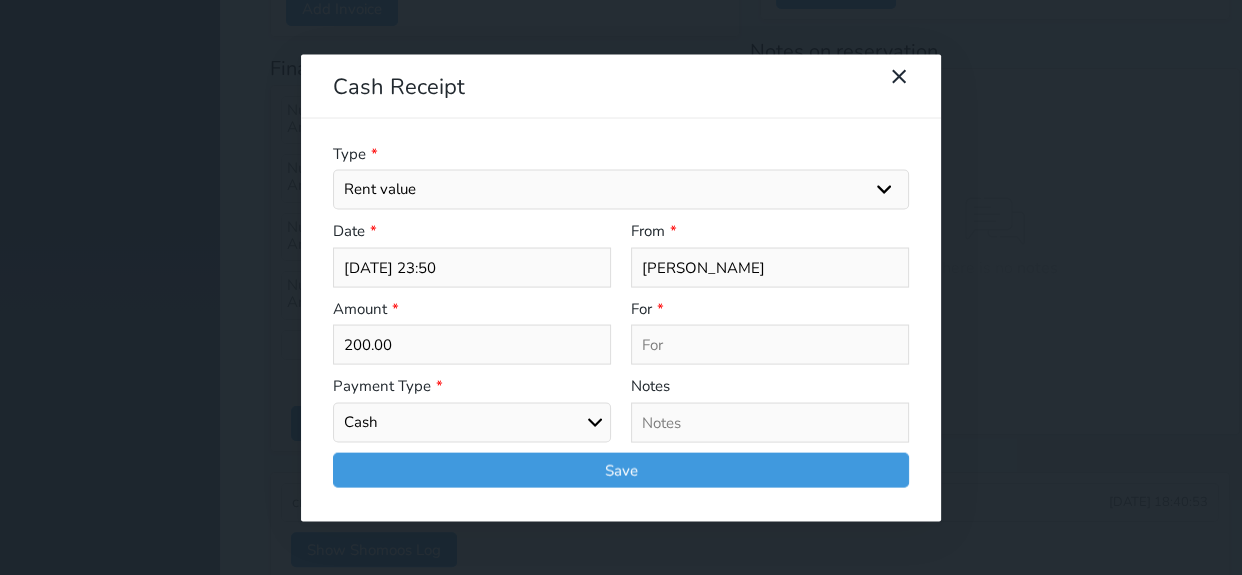 click on "Select Option   General receipts Rent value Bills insurance Retainer Not Applicable Other Laundry Wifi - Internet Car Parking Food Food & Beverages Beverages Cold Drinks Hot Drinks Breakfast Lunch Dinner Bakery & Cakes Swimming pool Gym SPA & Beauty Services Pick & Drop (Transport Services) Minibar Cable - TV Extra Bed Hairdresser Shopping Organized Tours Services Tour Guide Services" at bounding box center (621, 190) 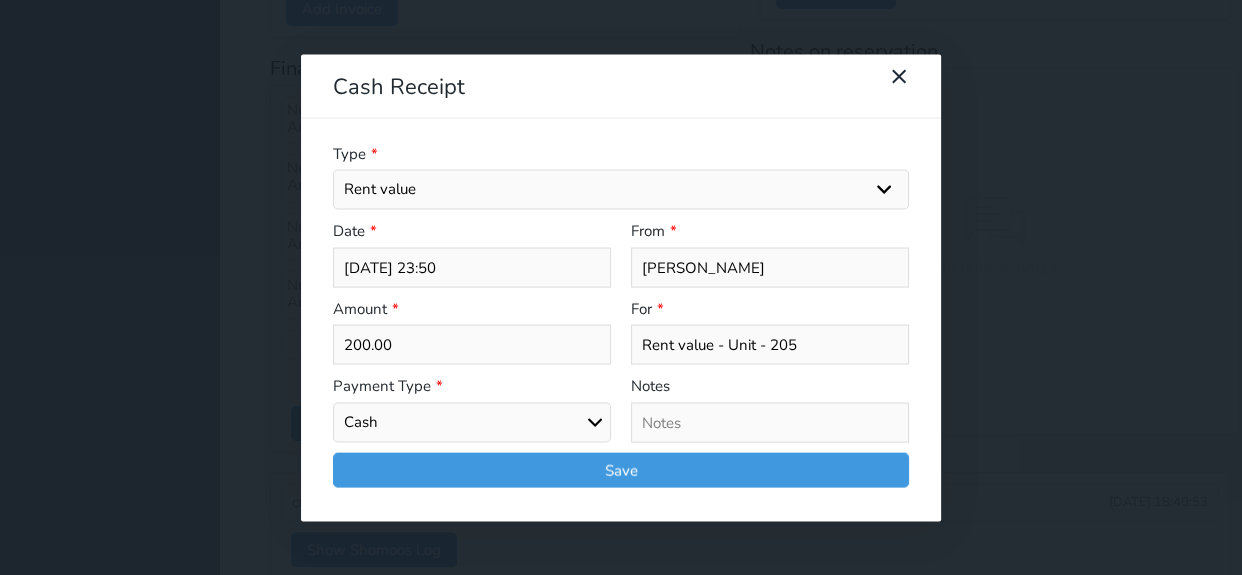click on "200.00" at bounding box center [472, 345] 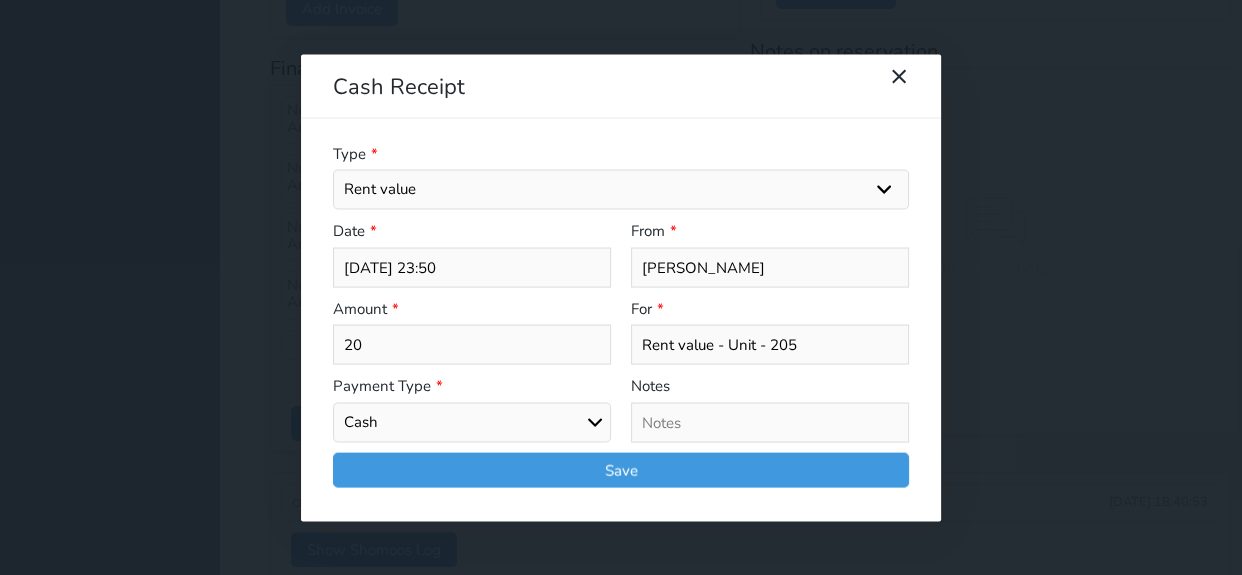 type on "2" 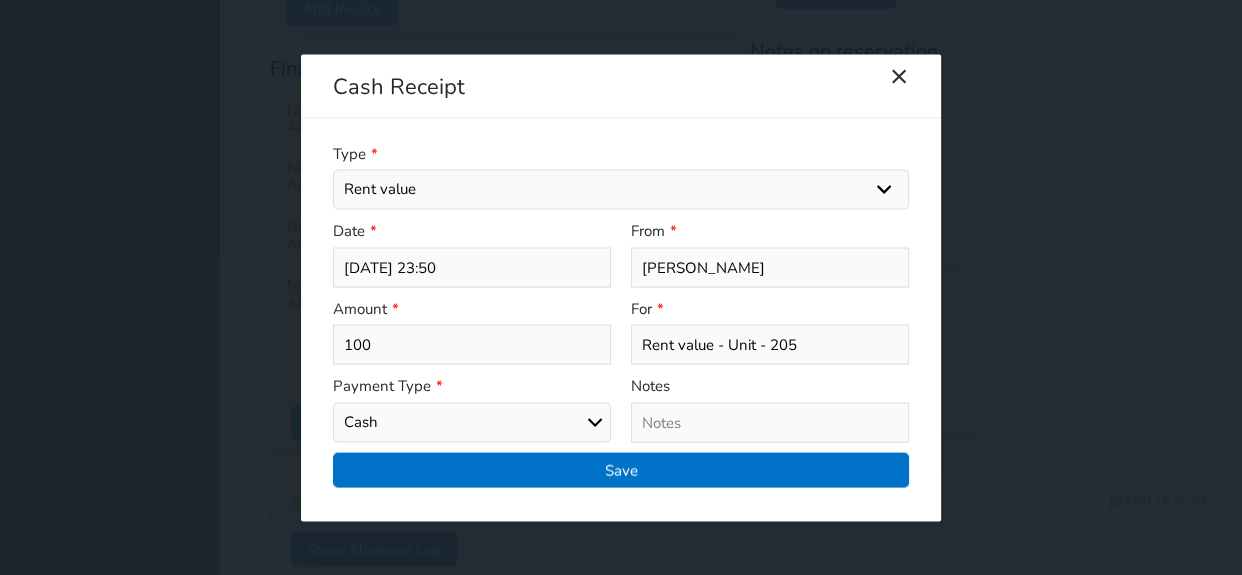 type on "100" 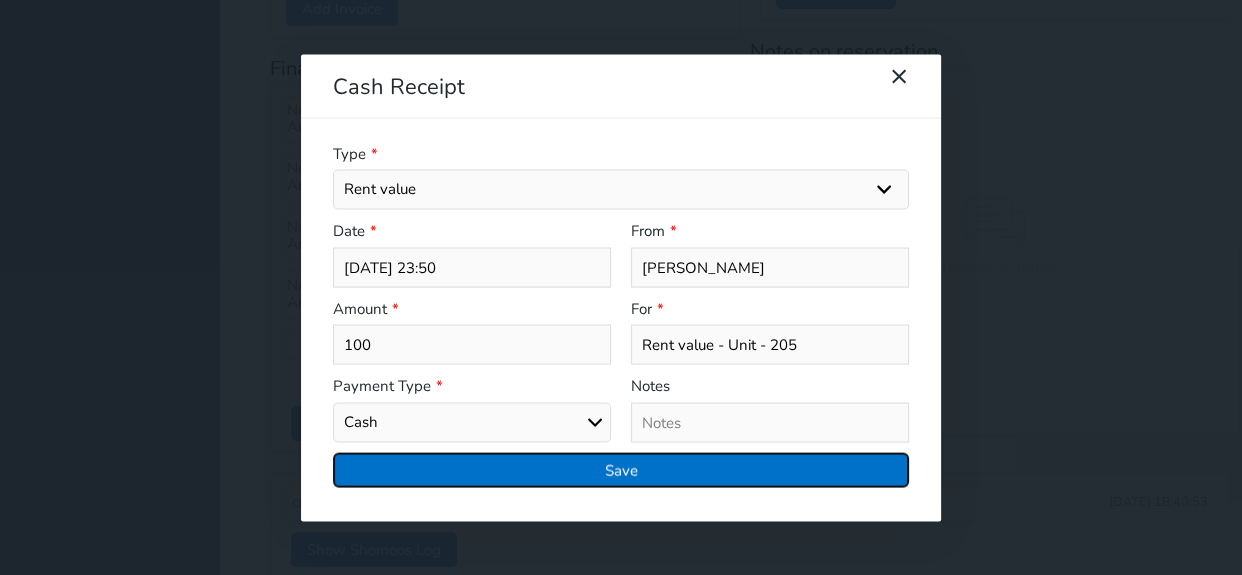 click on "Save" at bounding box center (621, 469) 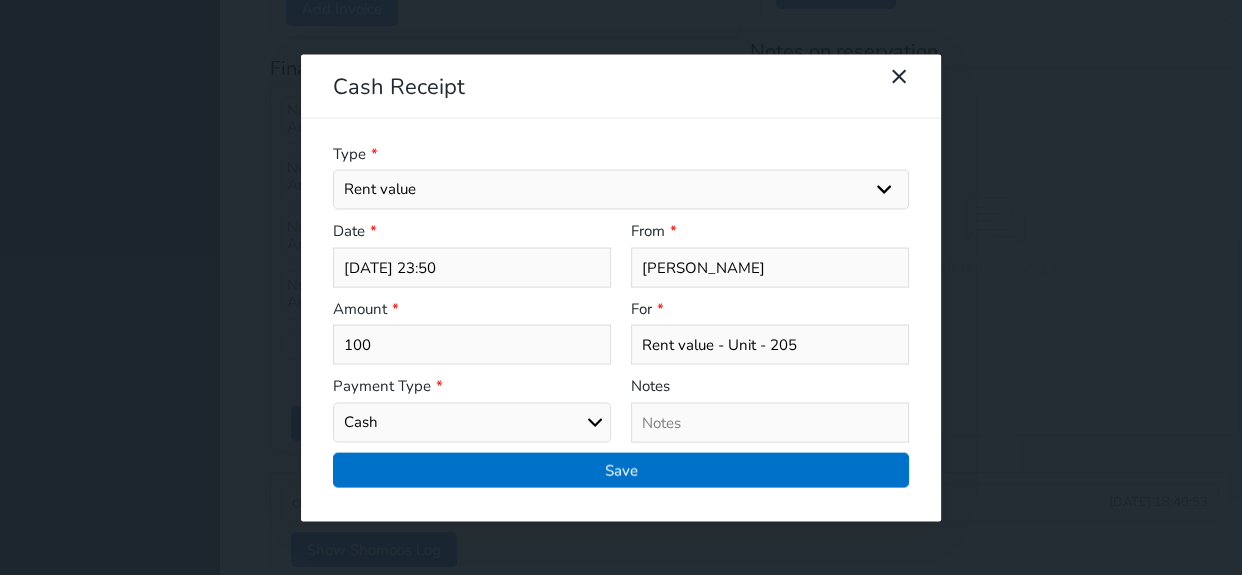 select 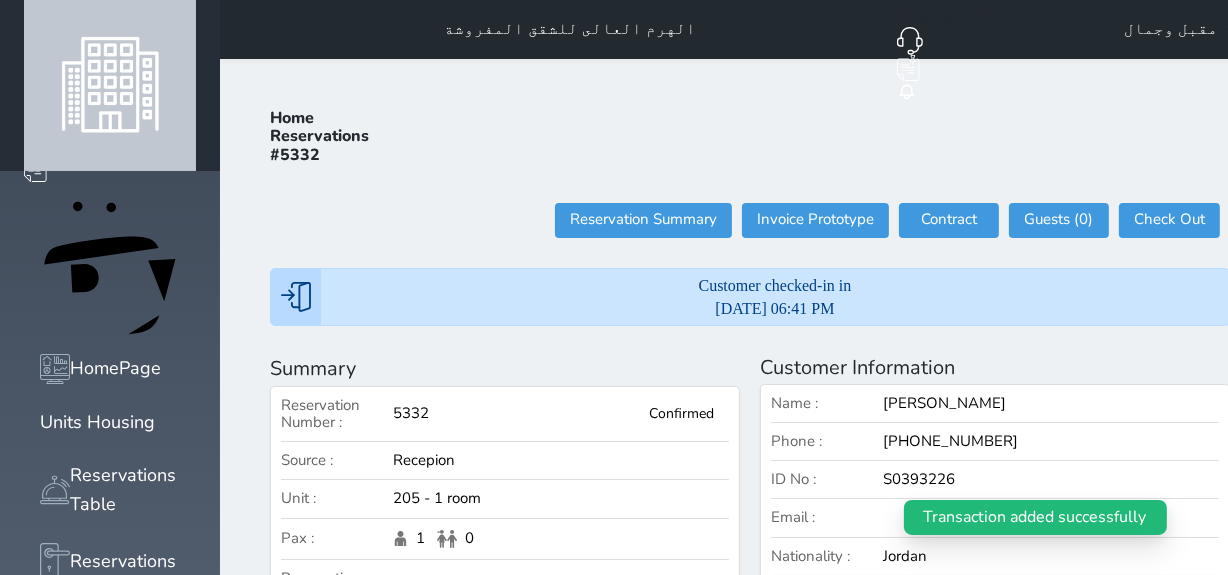 scroll, scrollTop: 0, scrollLeft: 0, axis: both 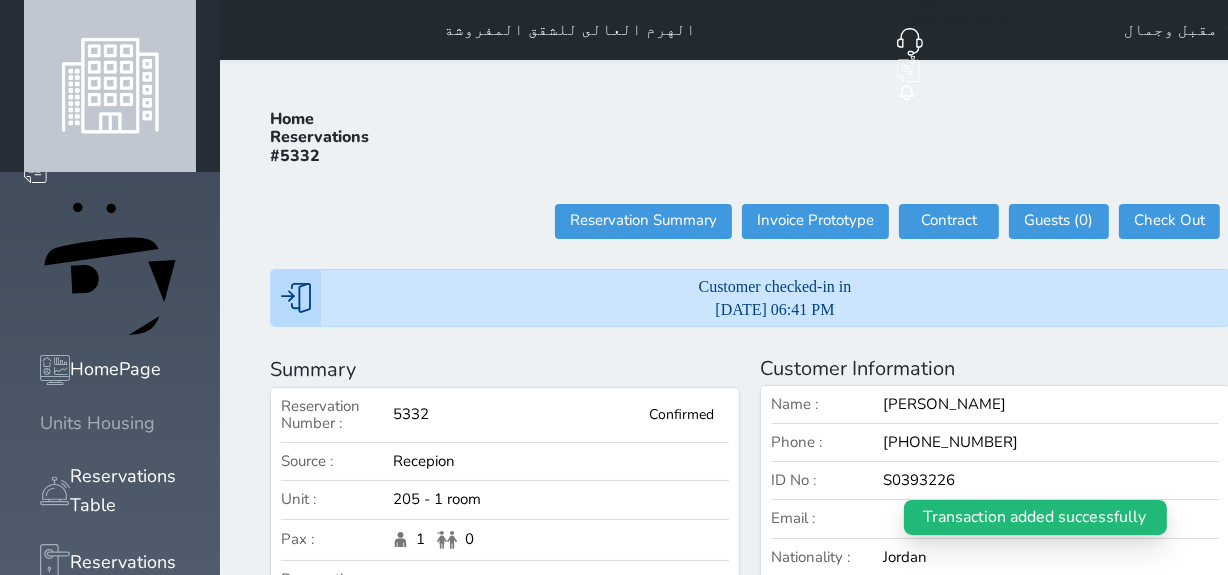 click 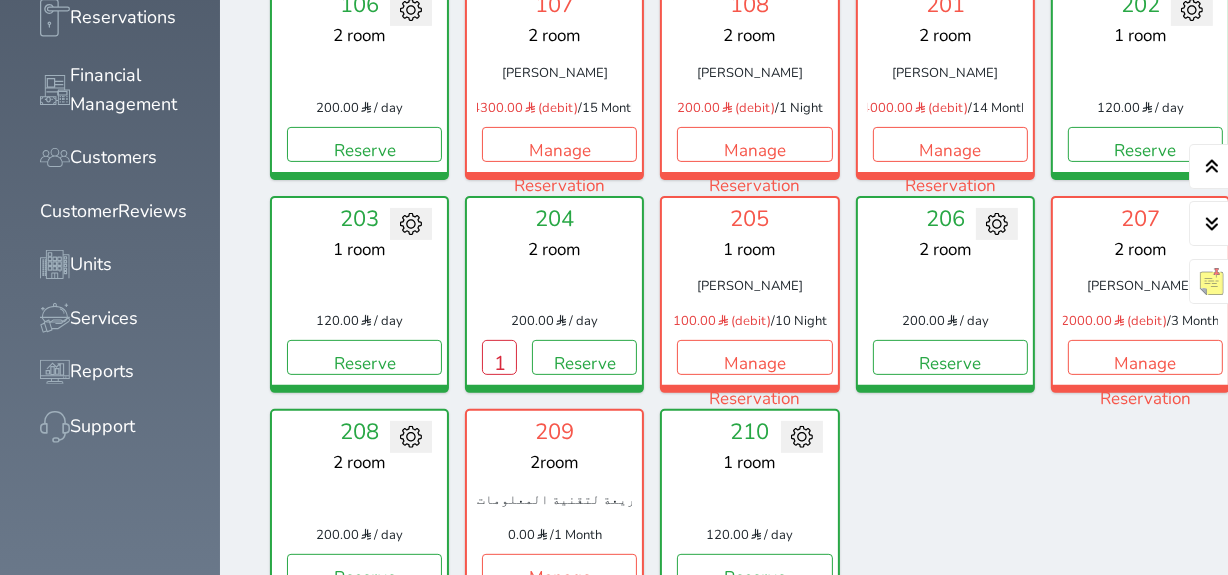 scroll, scrollTop: 623, scrollLeft: 0, axis: vertical 